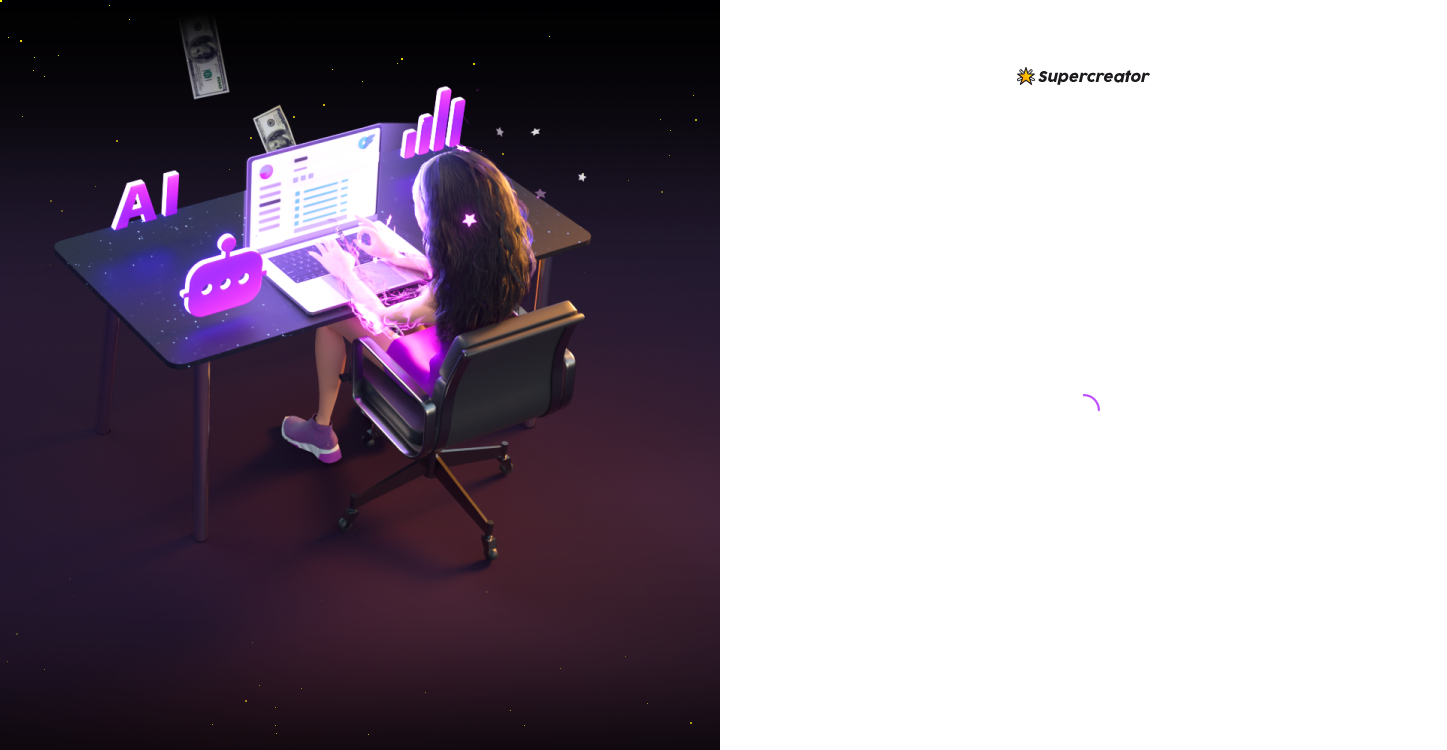 scroll, scrollTop: 0, scrollLeft: 0, axis: both 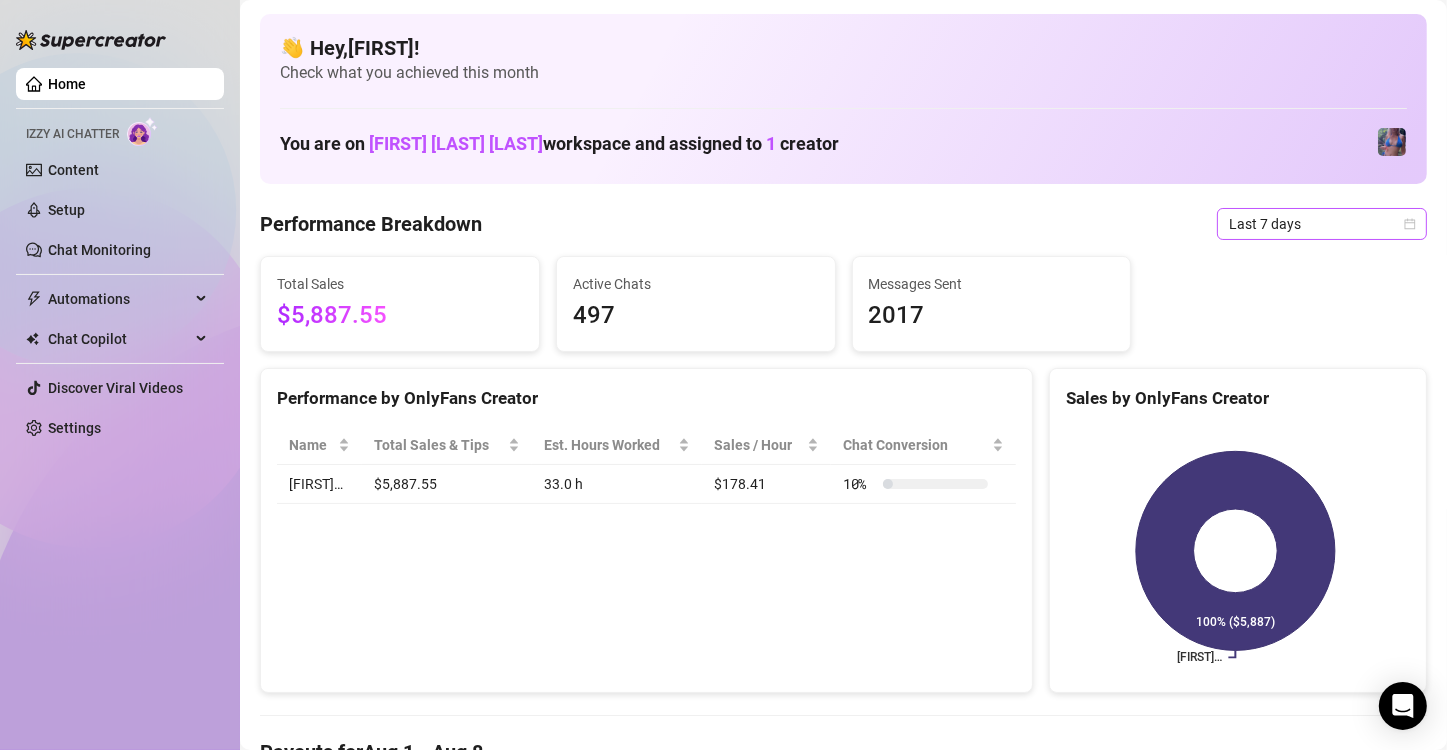 click on "Last 7 days" at bounding box center (1322, 224) 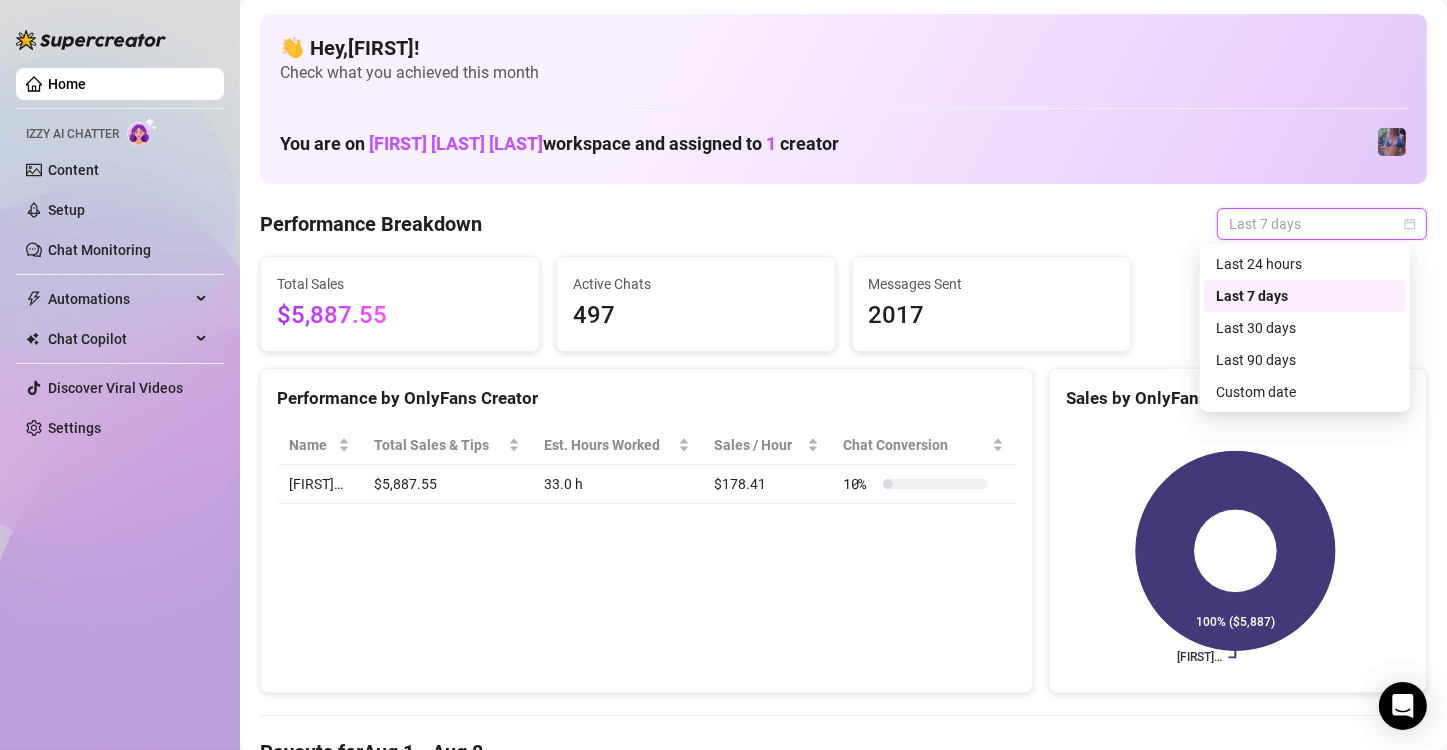 click on "Last 24 hours" at bounding box center (1305, 264) 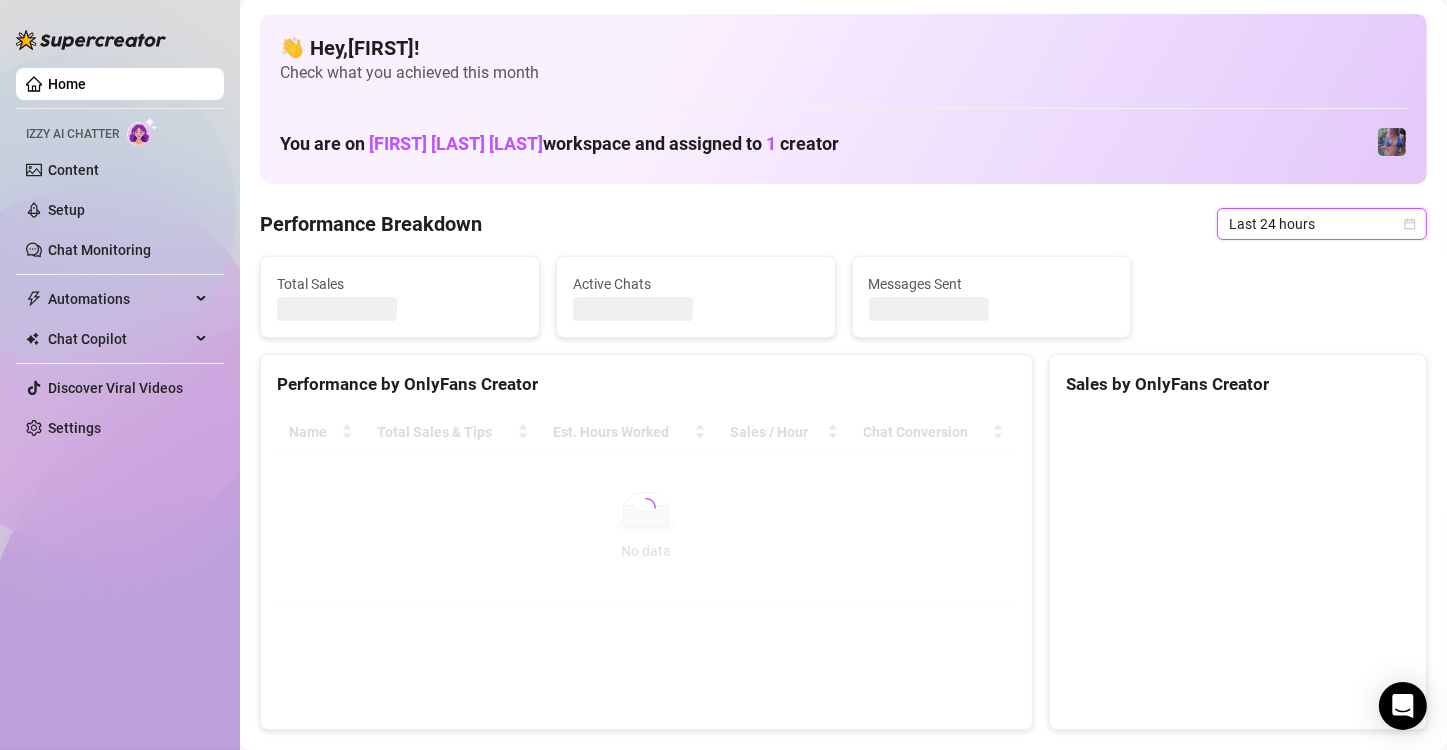 click on "Last 24 hours" at bounding box center [1322, 224] 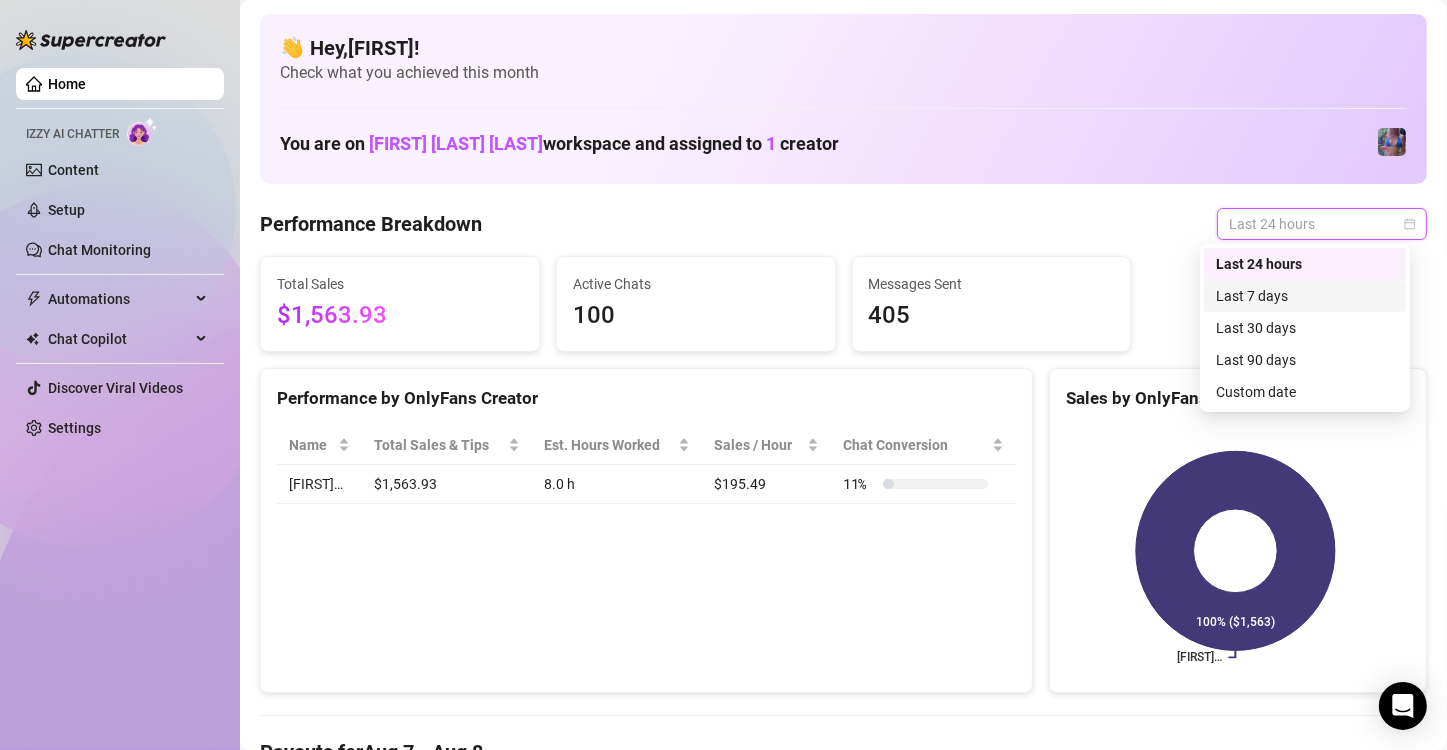 click on "Last 7 days" at bounding box center (1305, 296) 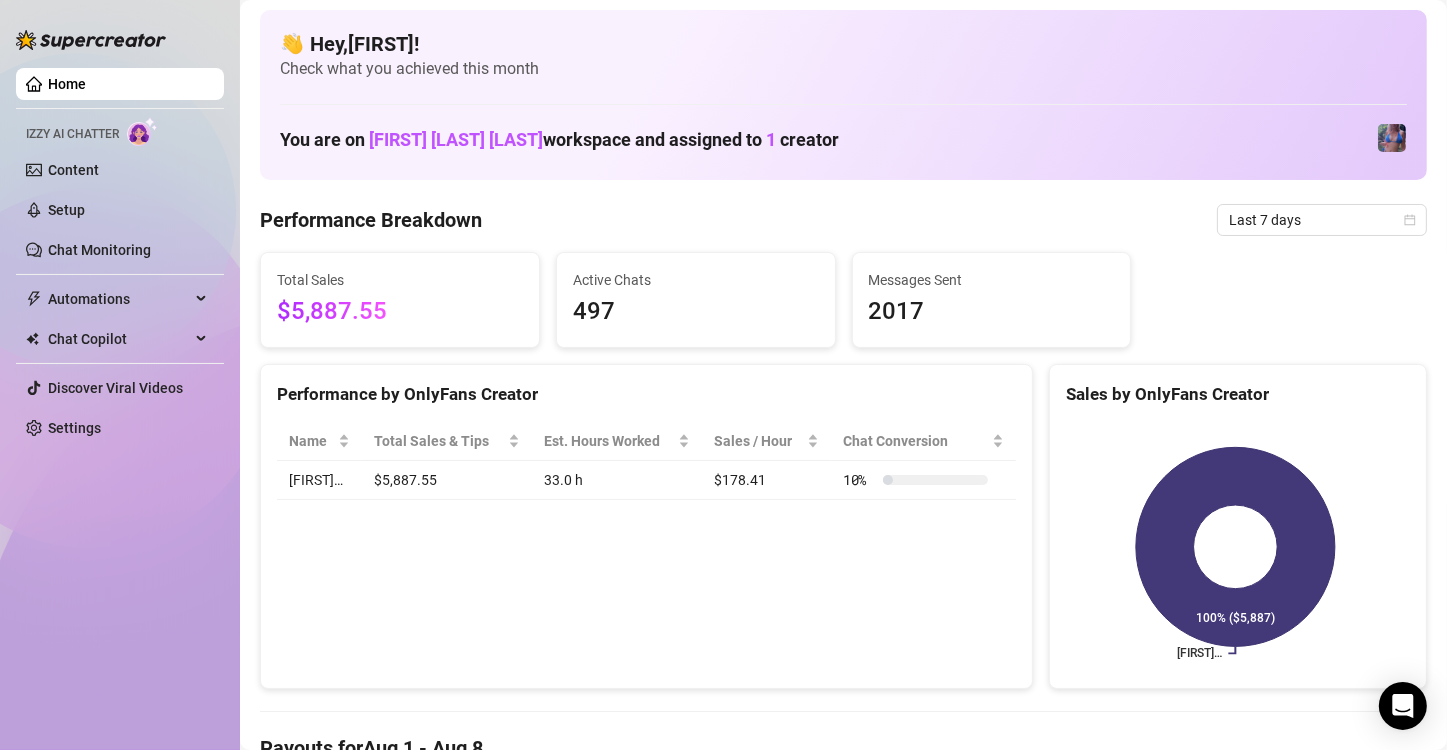 scroll, scrollTop: 0, scrollLeft: 0, axis: both 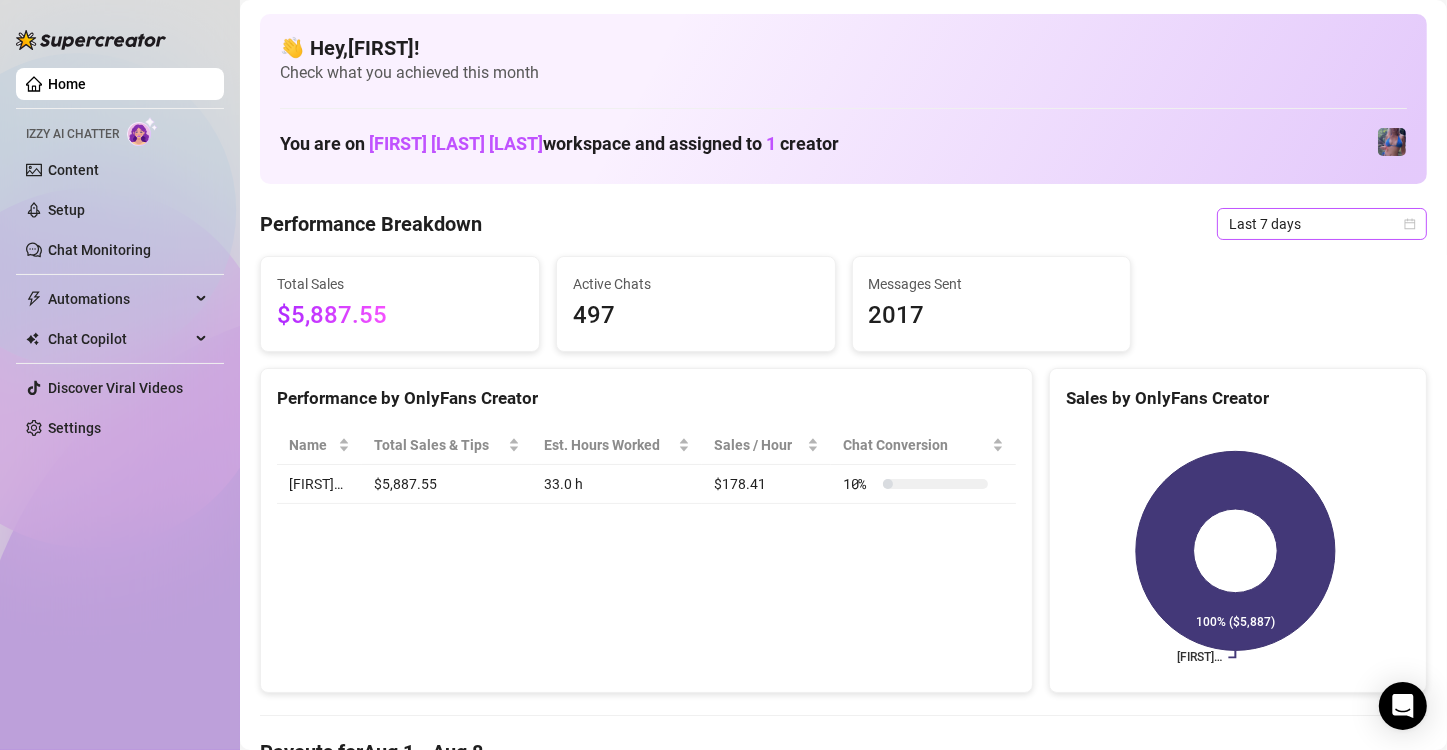 click on "Last 7 days" at bounding box center [1322, 224] 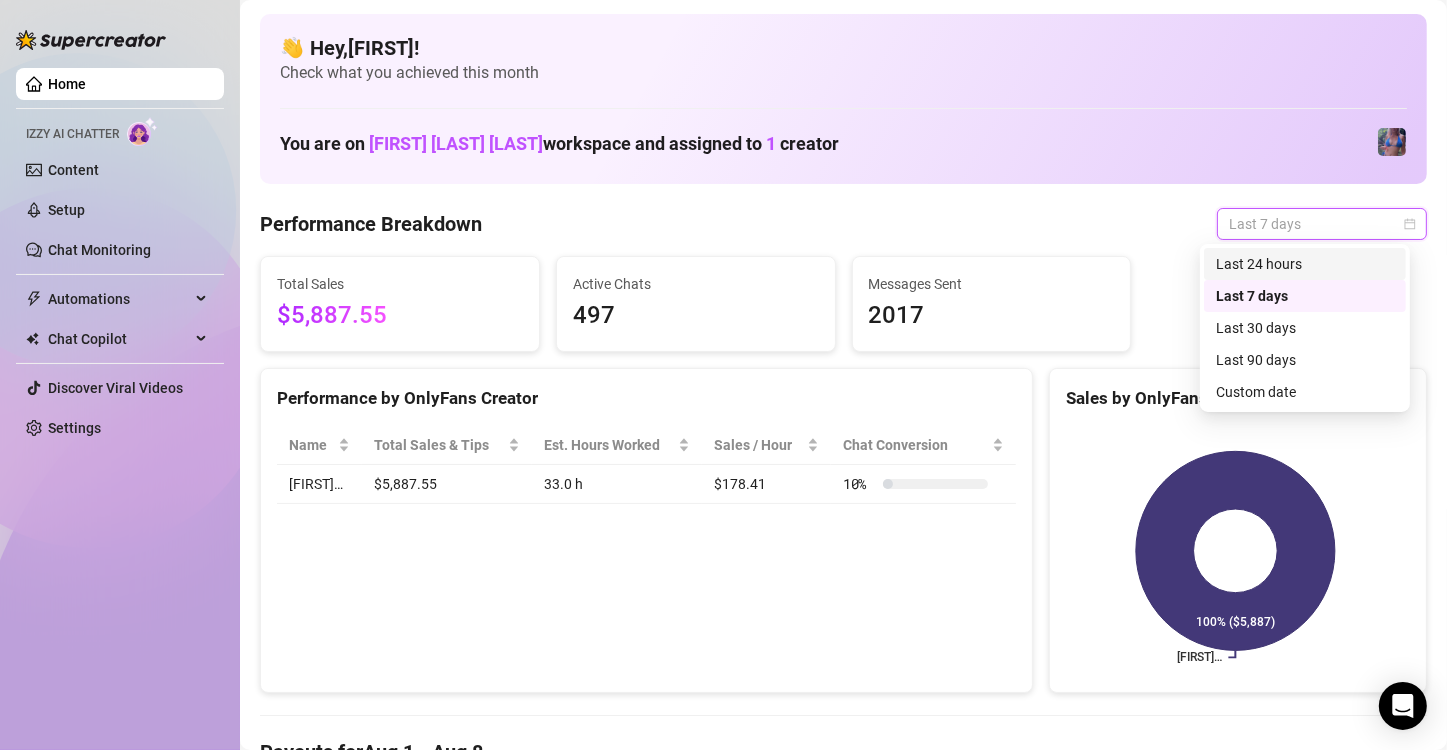 click on "Last 24 hours" at bounding box center (1305, 264) 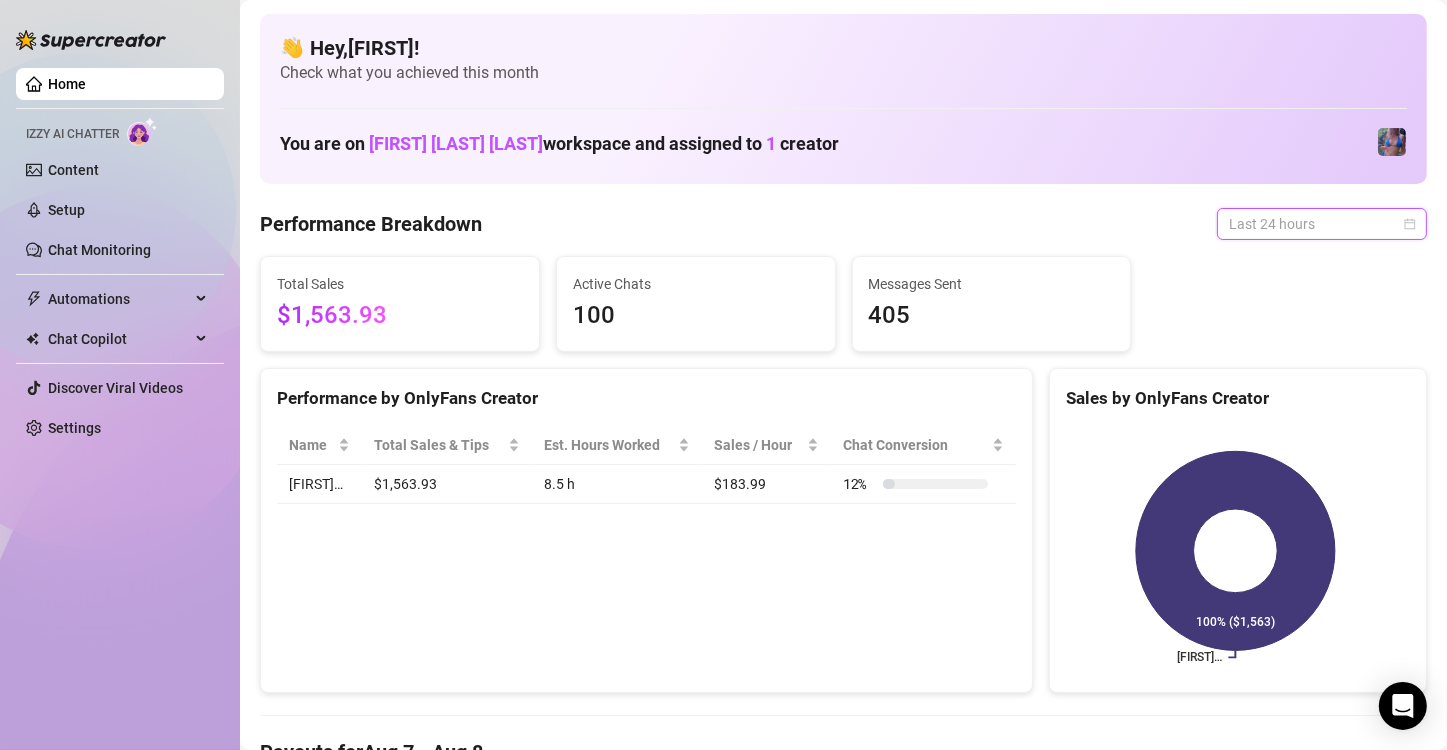 click on "Last 24 hours" at bounding box center (1322, 224) 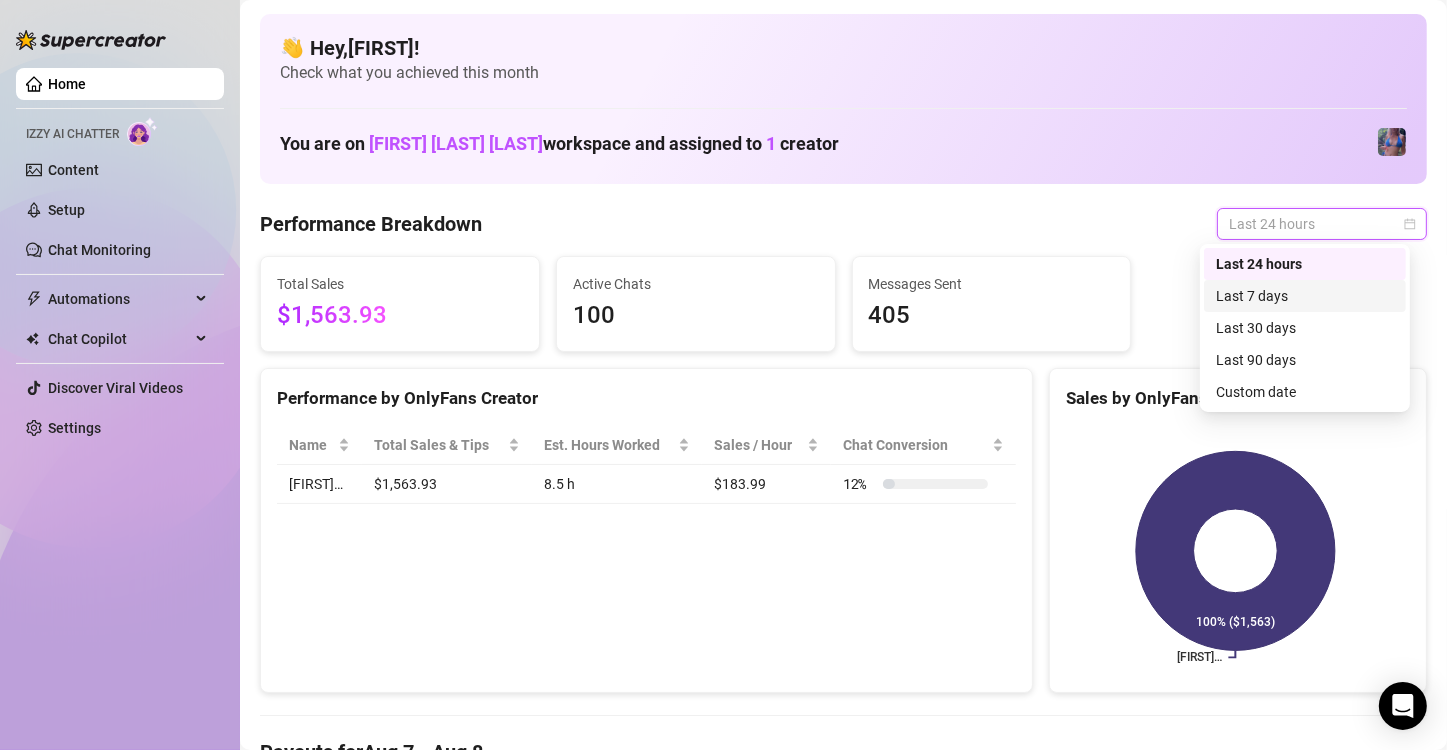 click on "Last 7 days" at bounding box center [1305, 296] 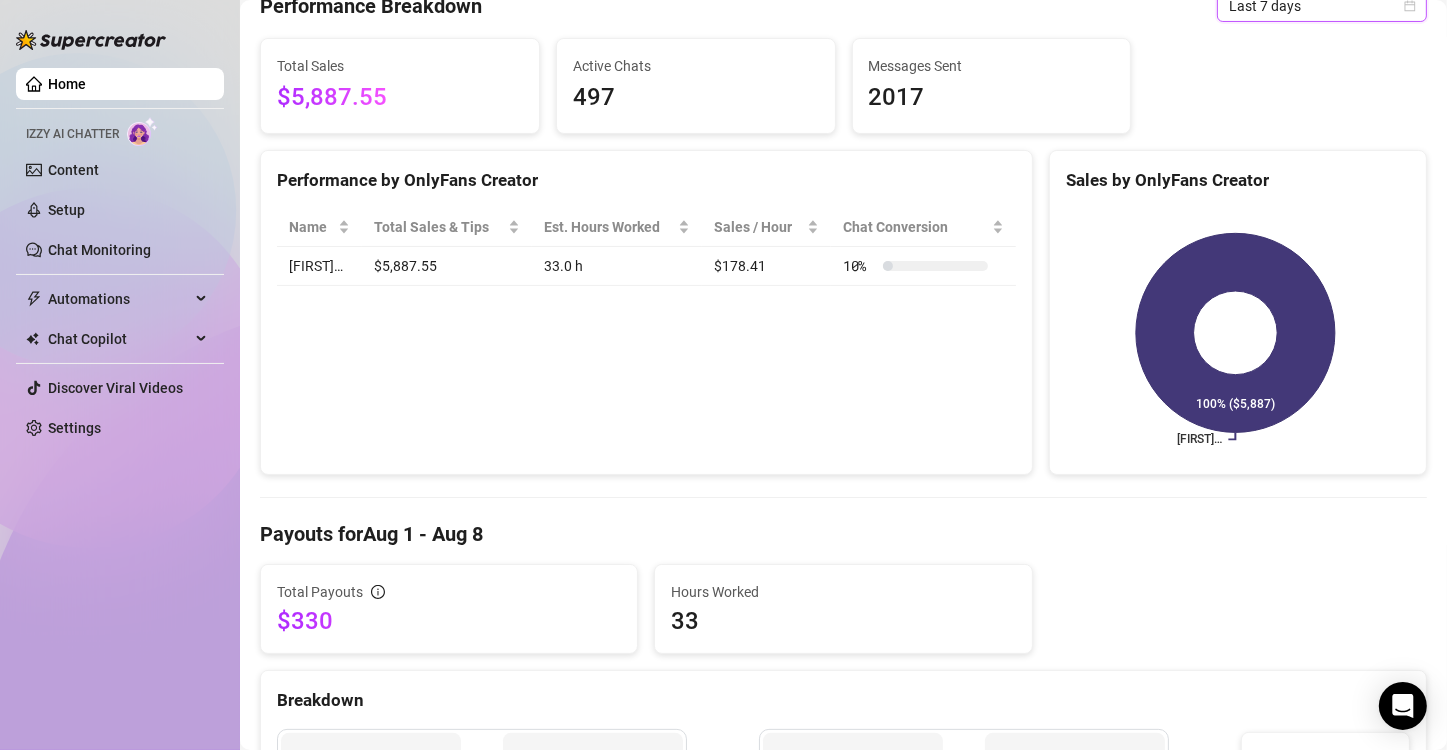 scroll, scrollTop: 100, scrollLeft: 0, axis: vertical 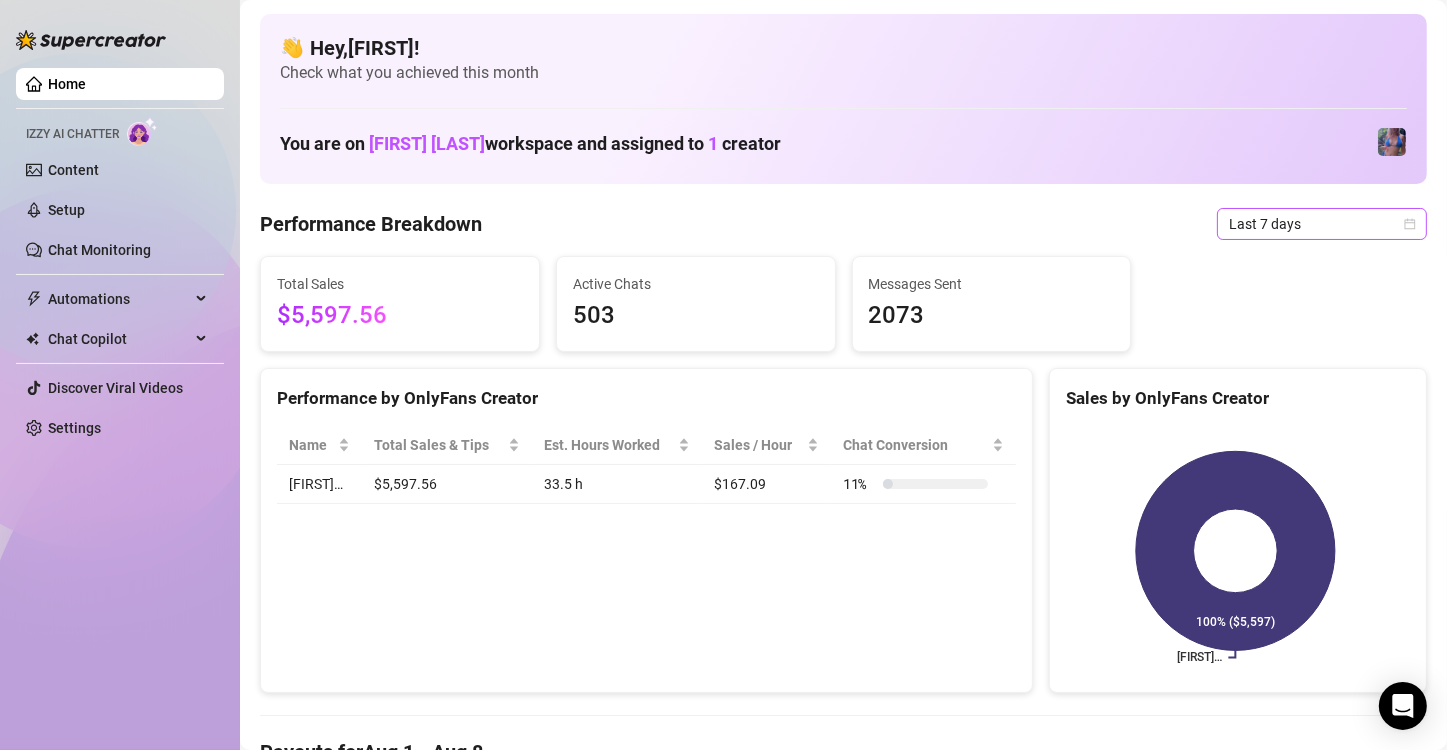 click on "Last 7 days" at bounding box center (1322, 224) 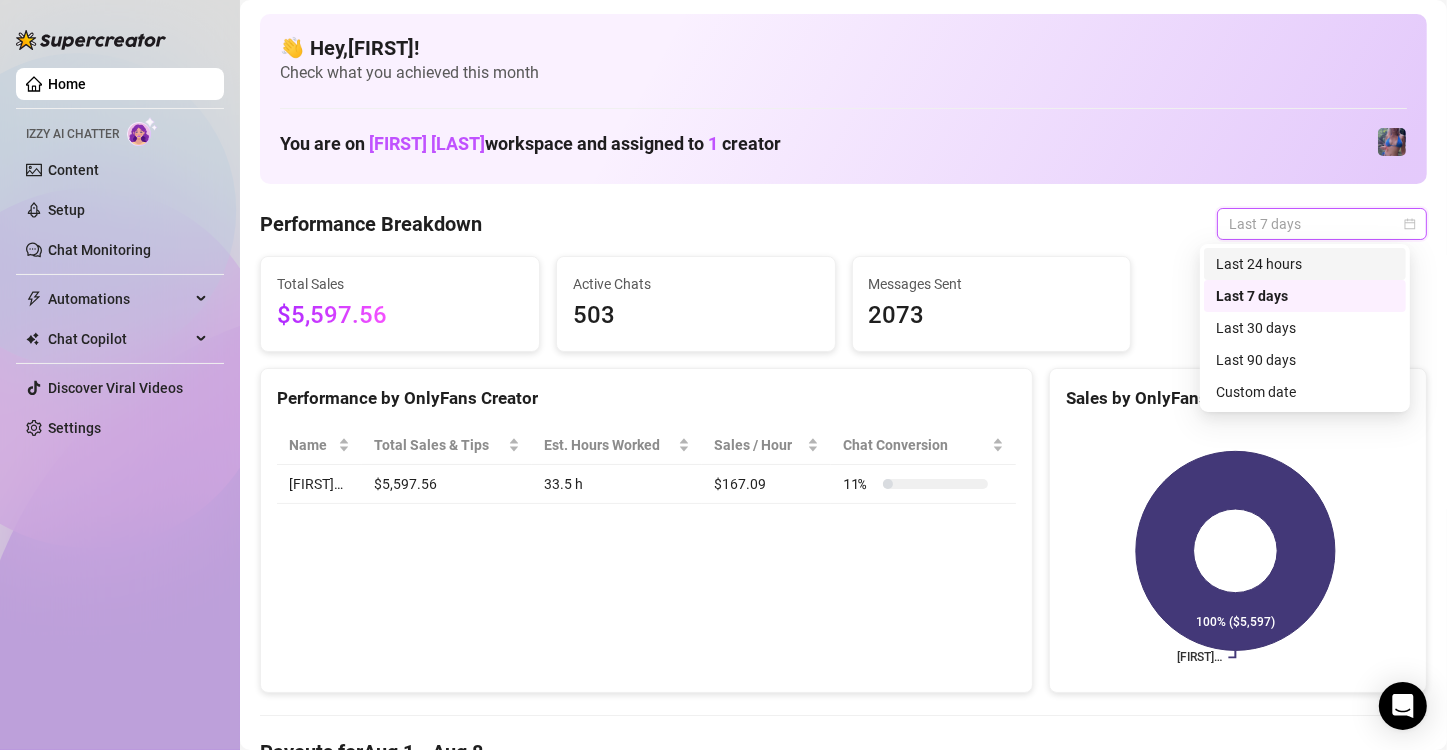 click on "Last 24 hours" at bounding box center [1305, 264] 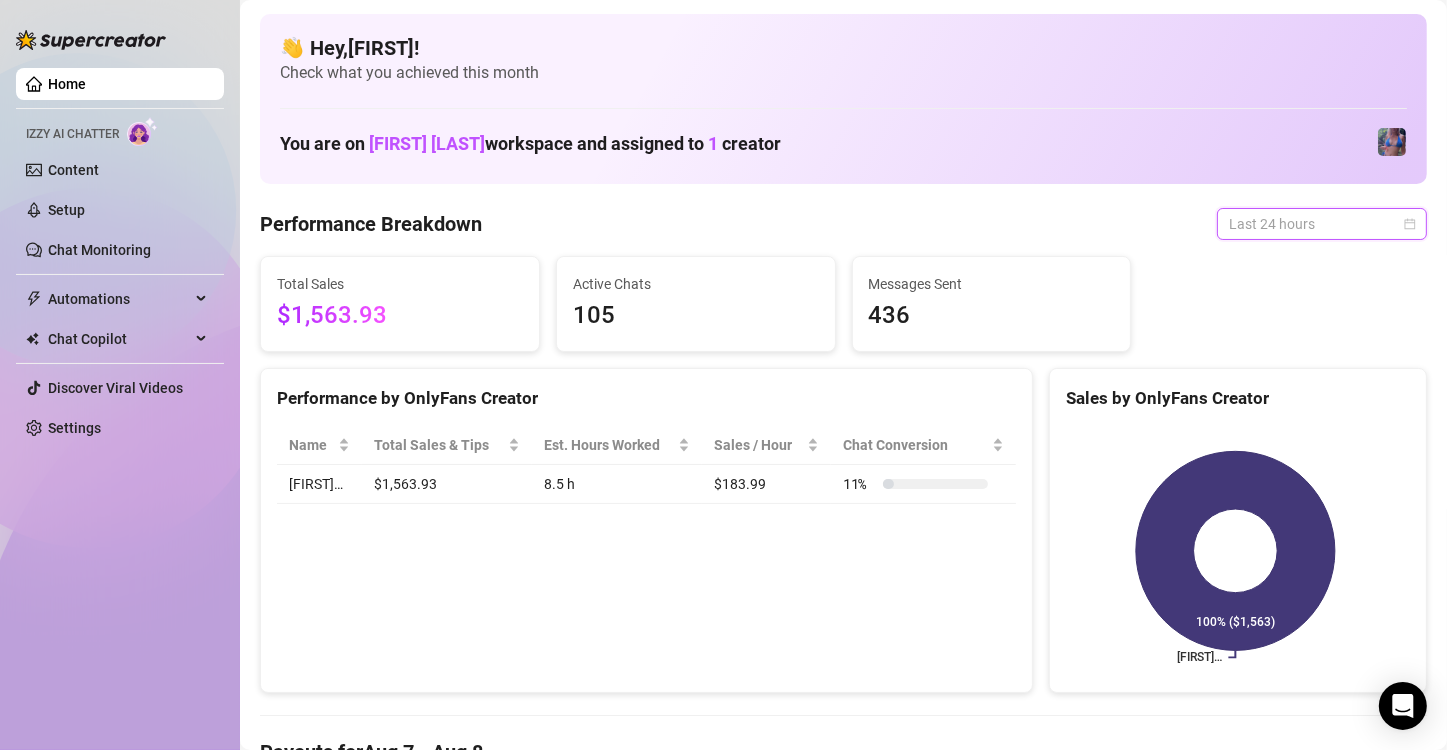 click on "Last 24 hours" at bounding box center [1322, 224] 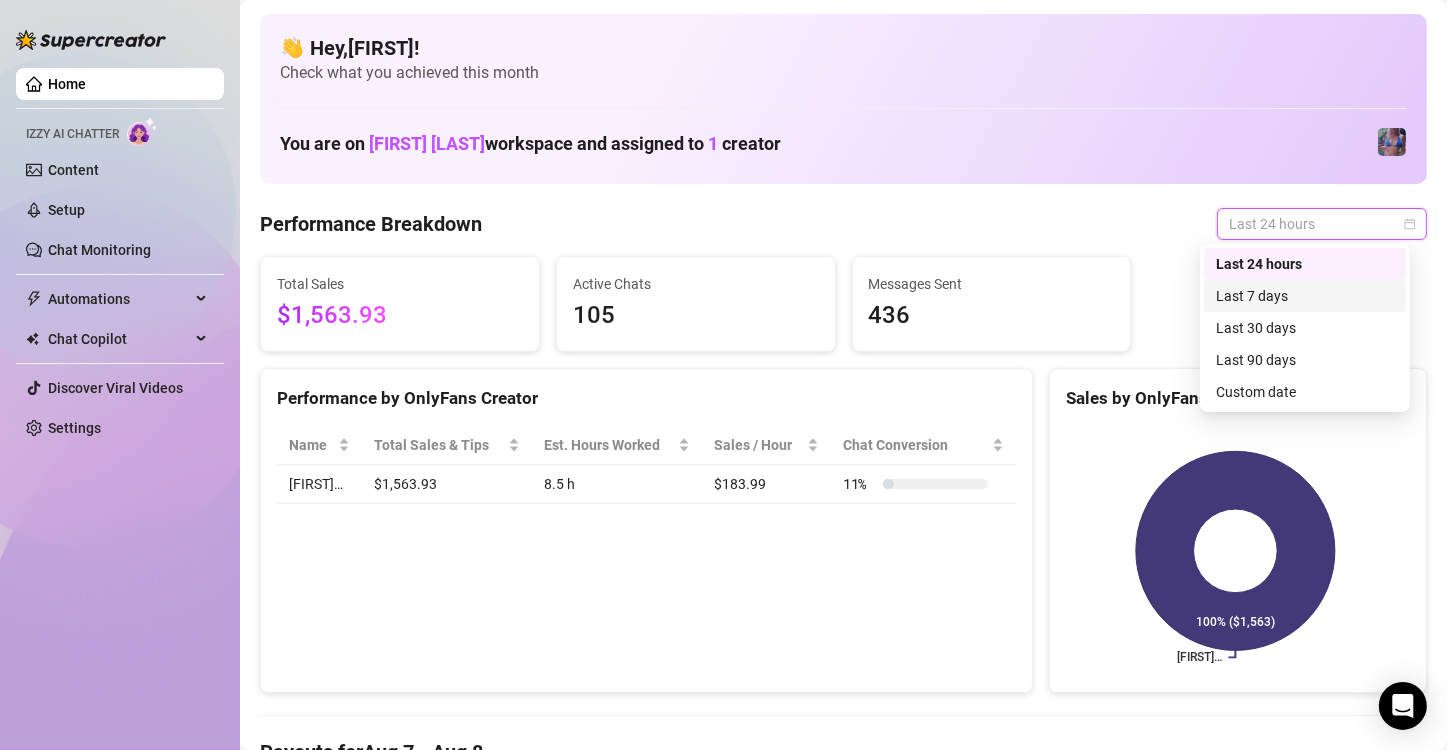 click on "Last 7 days" at bounding box center (1305, 296) 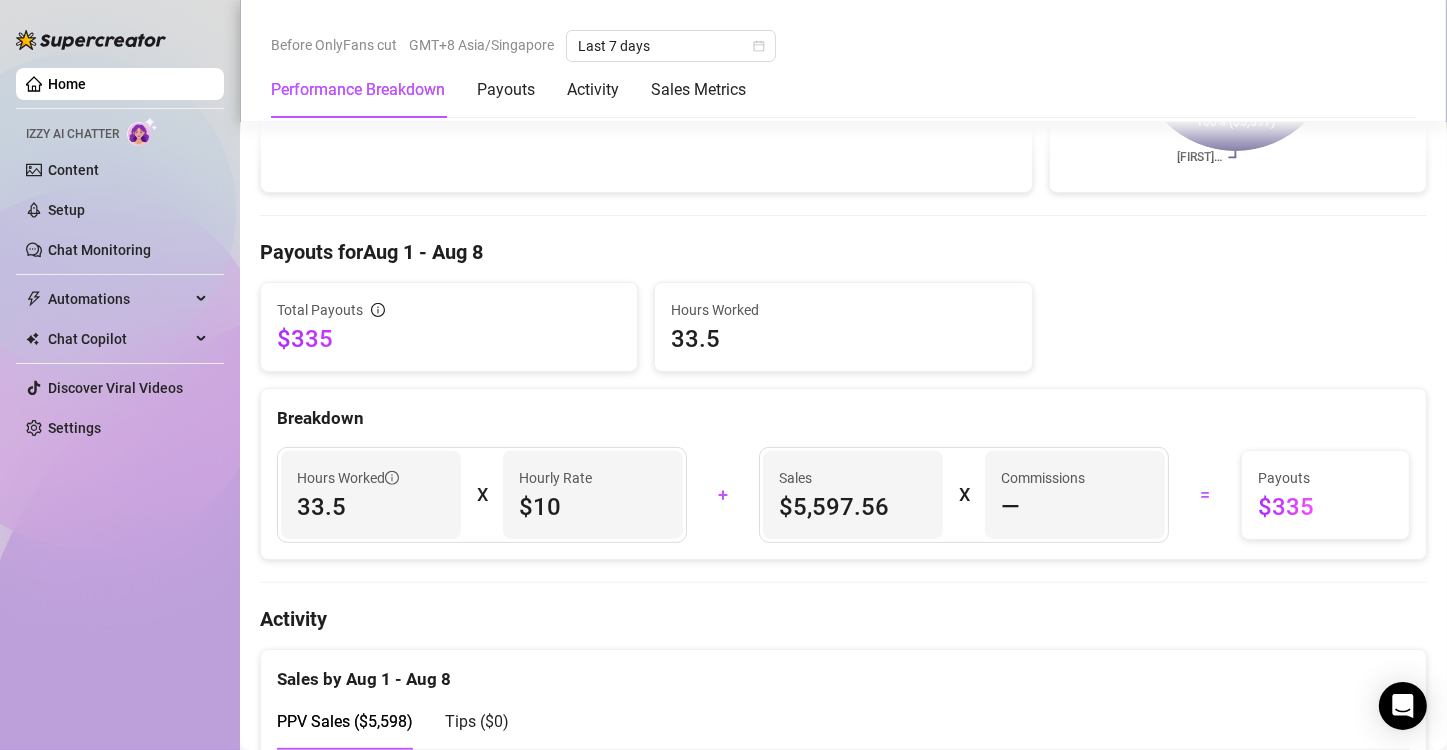 scroll, scrollTop: 0, scrollLeft: 0, axis: both 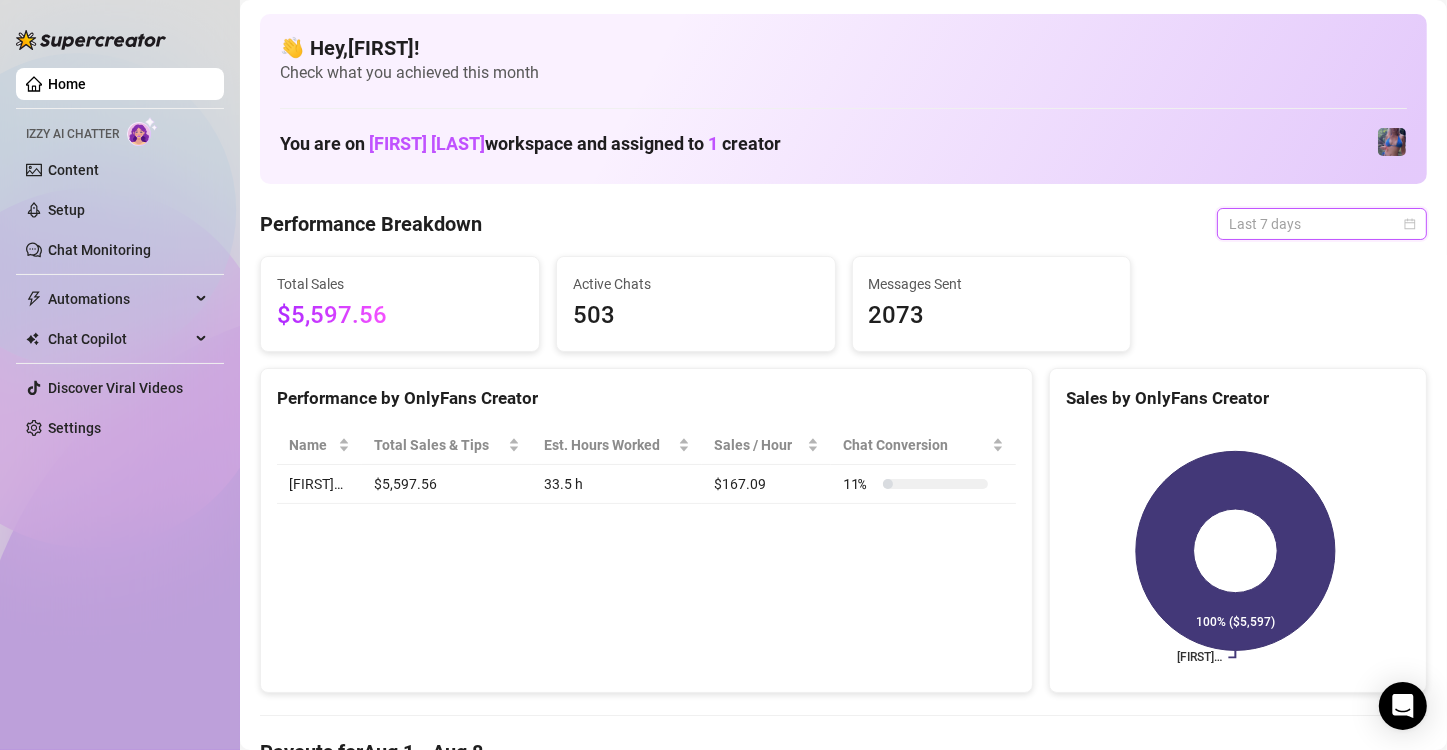 click on "Last 7 days" at bounding box center (1322, 224) 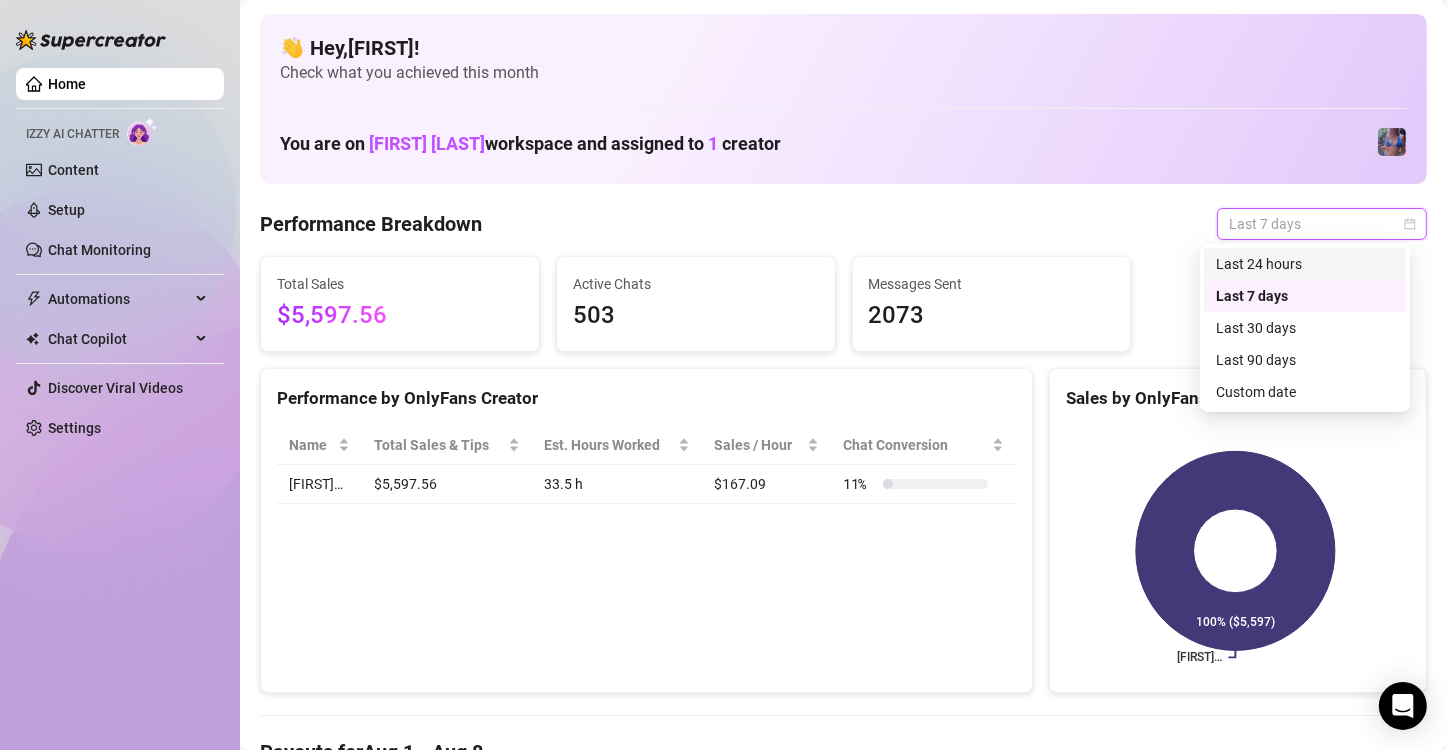 click on "Last 24 hours" at bounding box center (1305, 264) 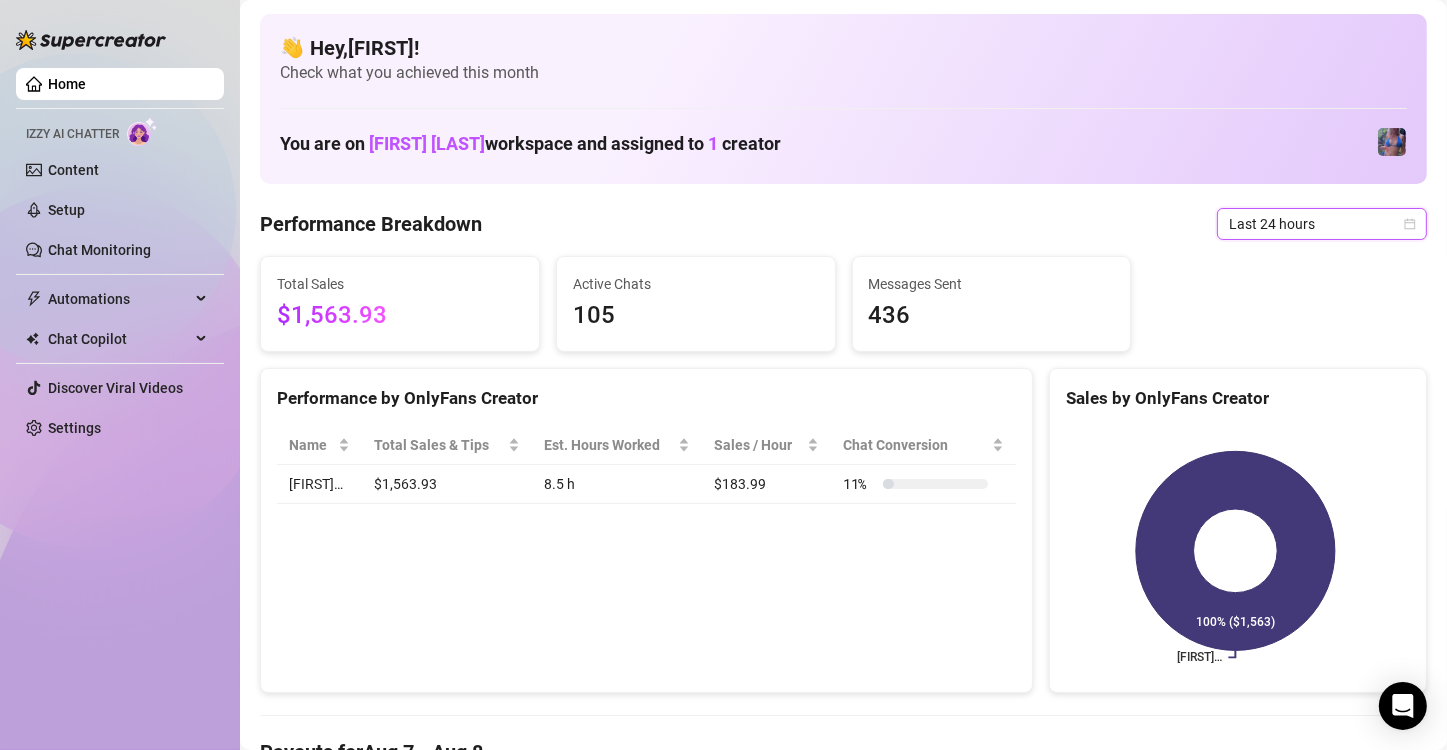 click on "Last 24 hours" at bounding box center (1322, 224) 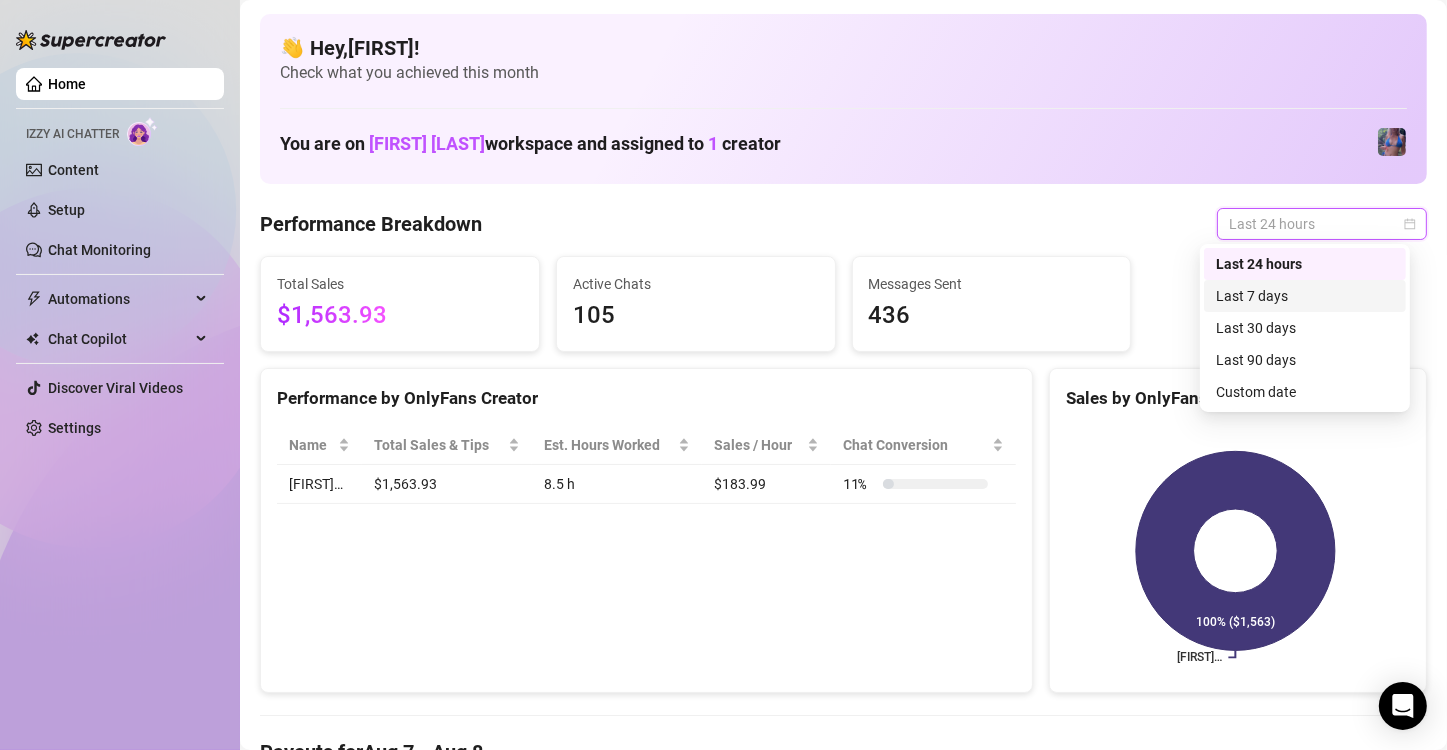 click on "Last 7 days" at bounding box center (1305, 296) 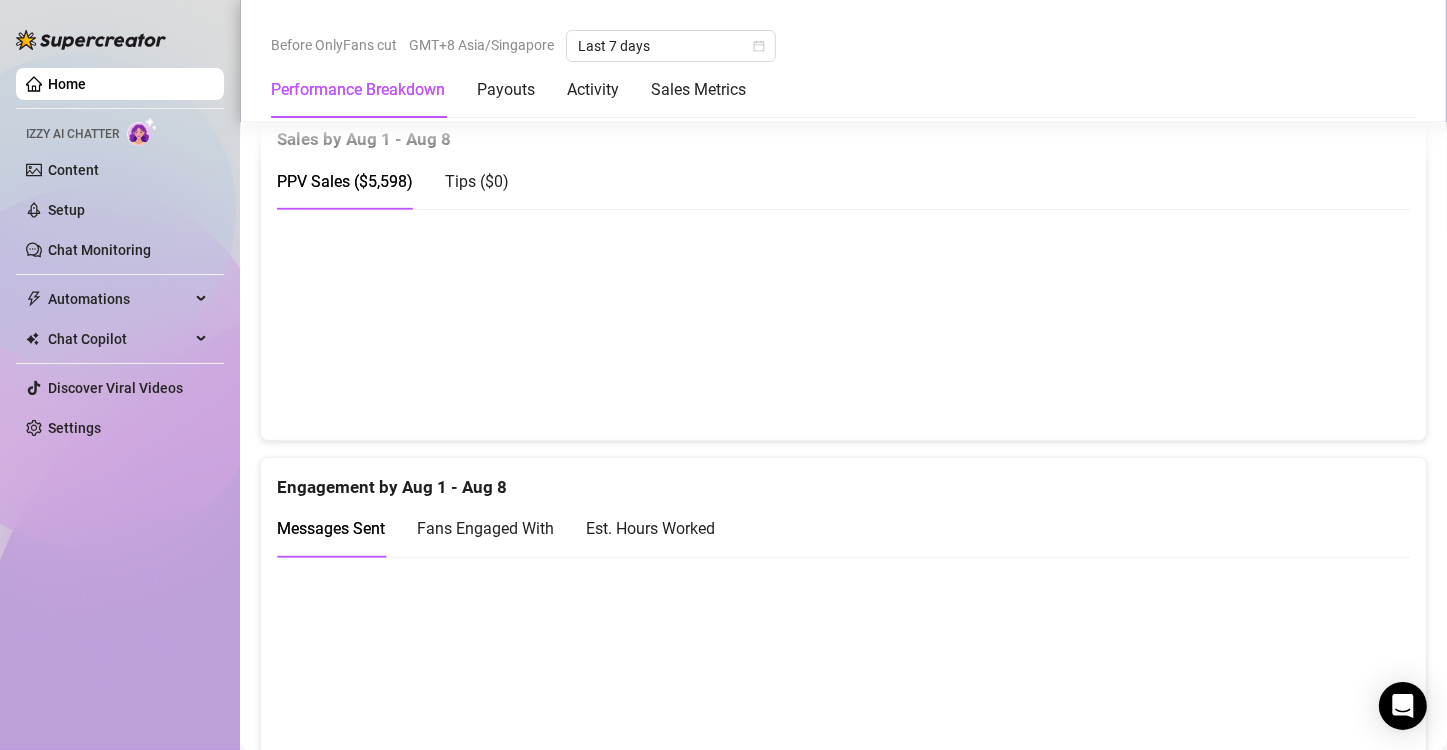 scroll, scrollTop: 900, scrollLeft: 0, axis: vertical 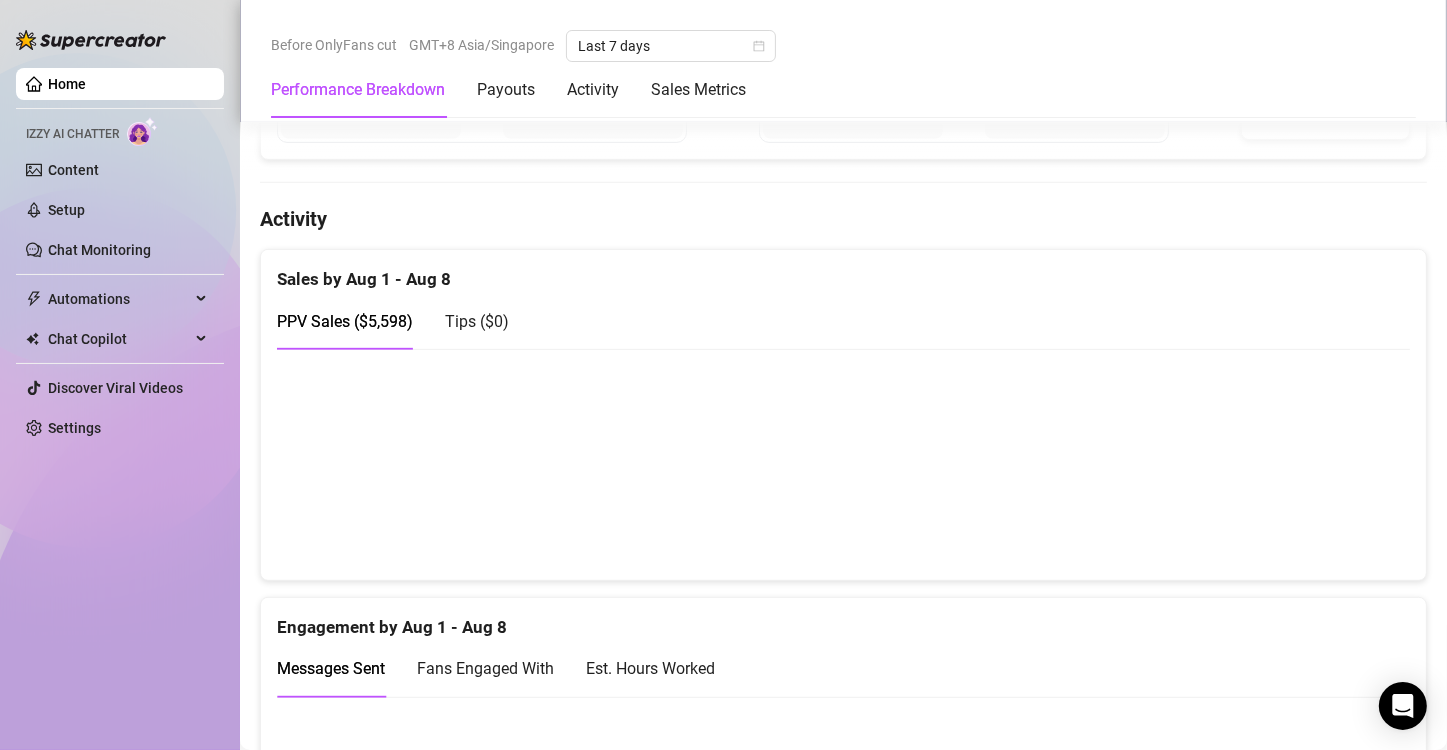 click at bounding box center (835, 464) 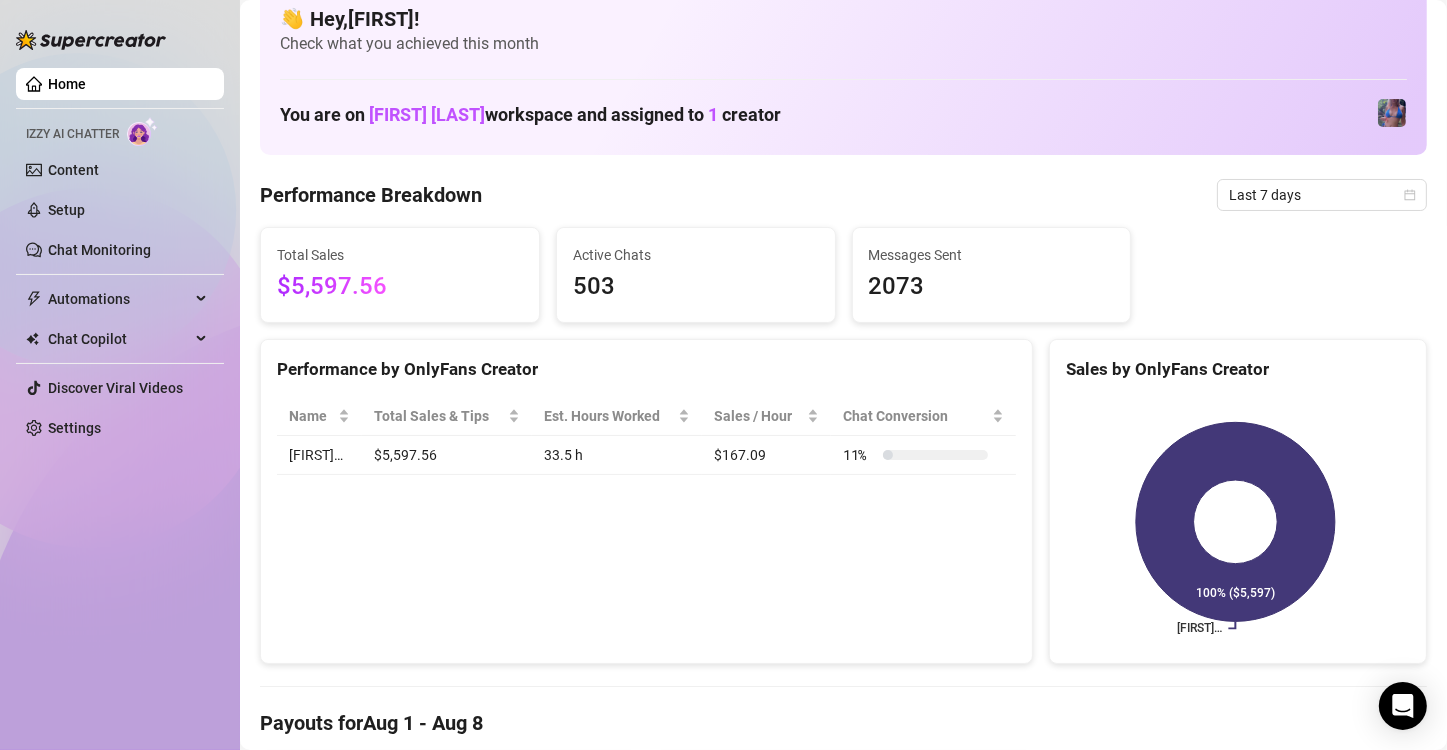 scroll, scrollTop: 0, scrollLeft: 0, axis: both 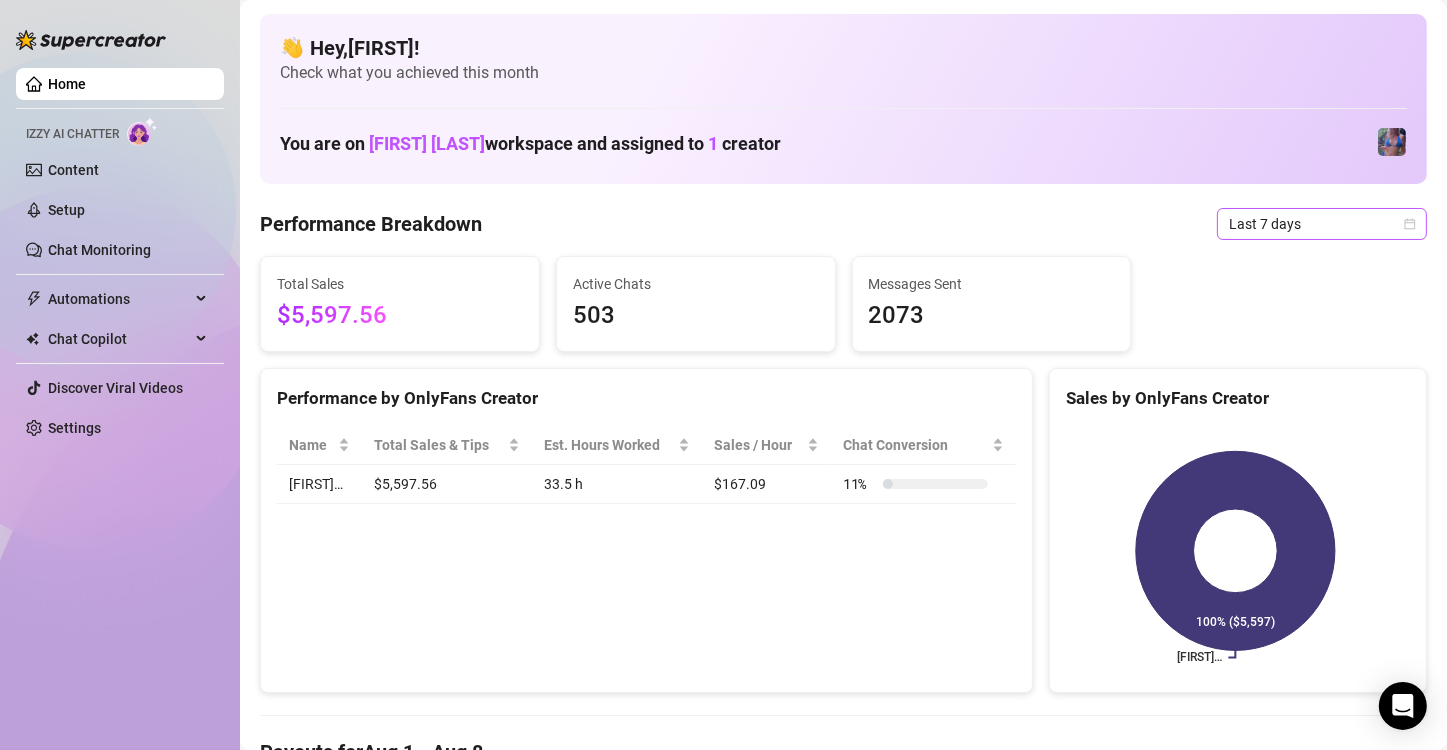 click on "Last 7 days" at bounding box center [1322, 224] 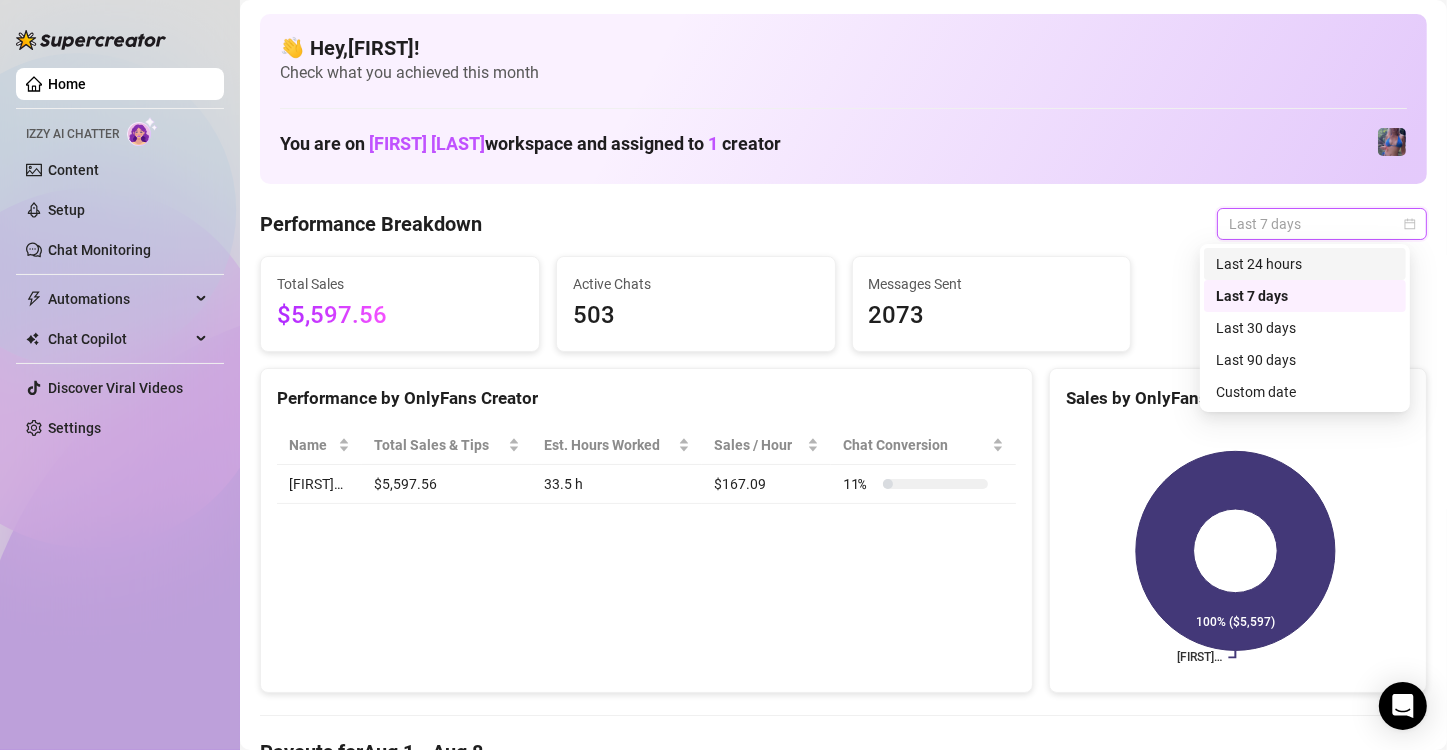 click on "Last 24 hours" at bounding box center [1305, 264] 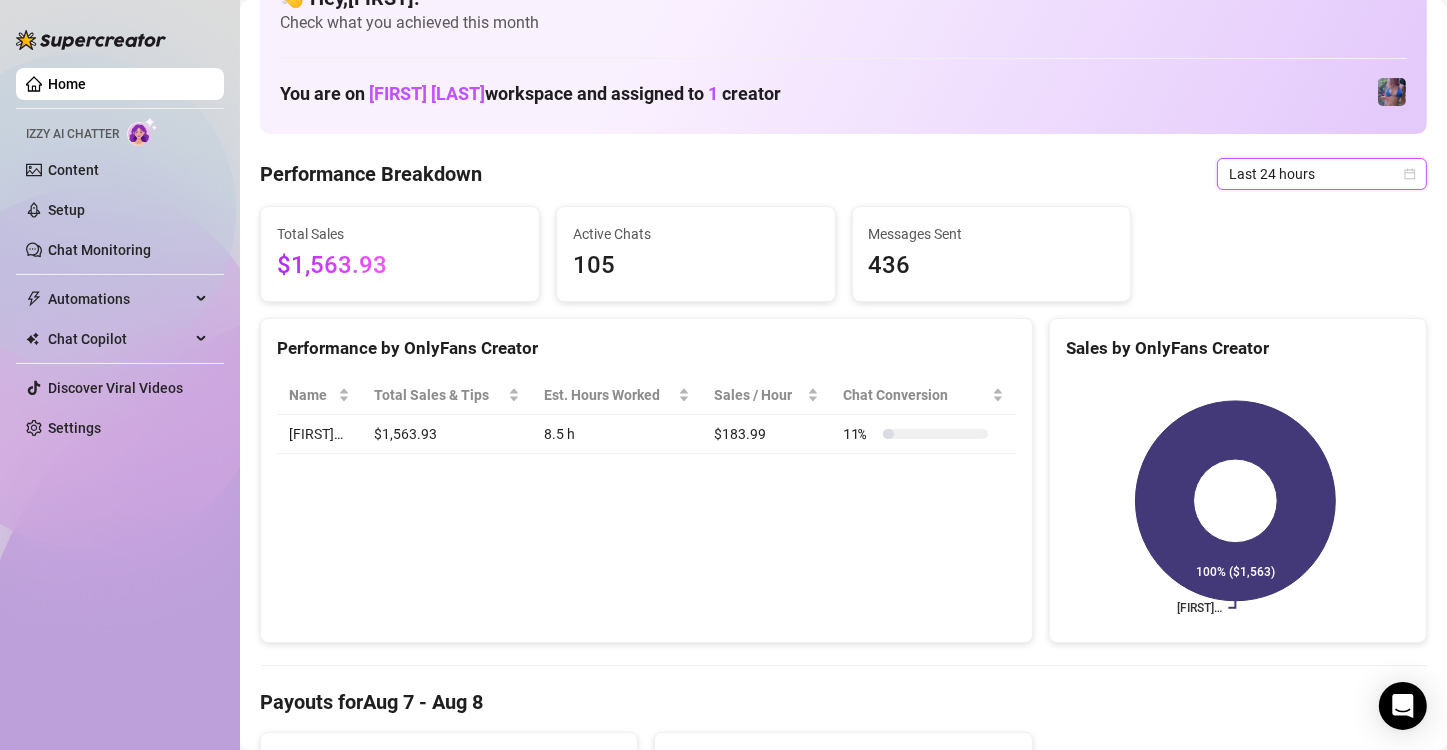 scroll, scrollTop: 49, scrollLeft: 0, axis: vertical 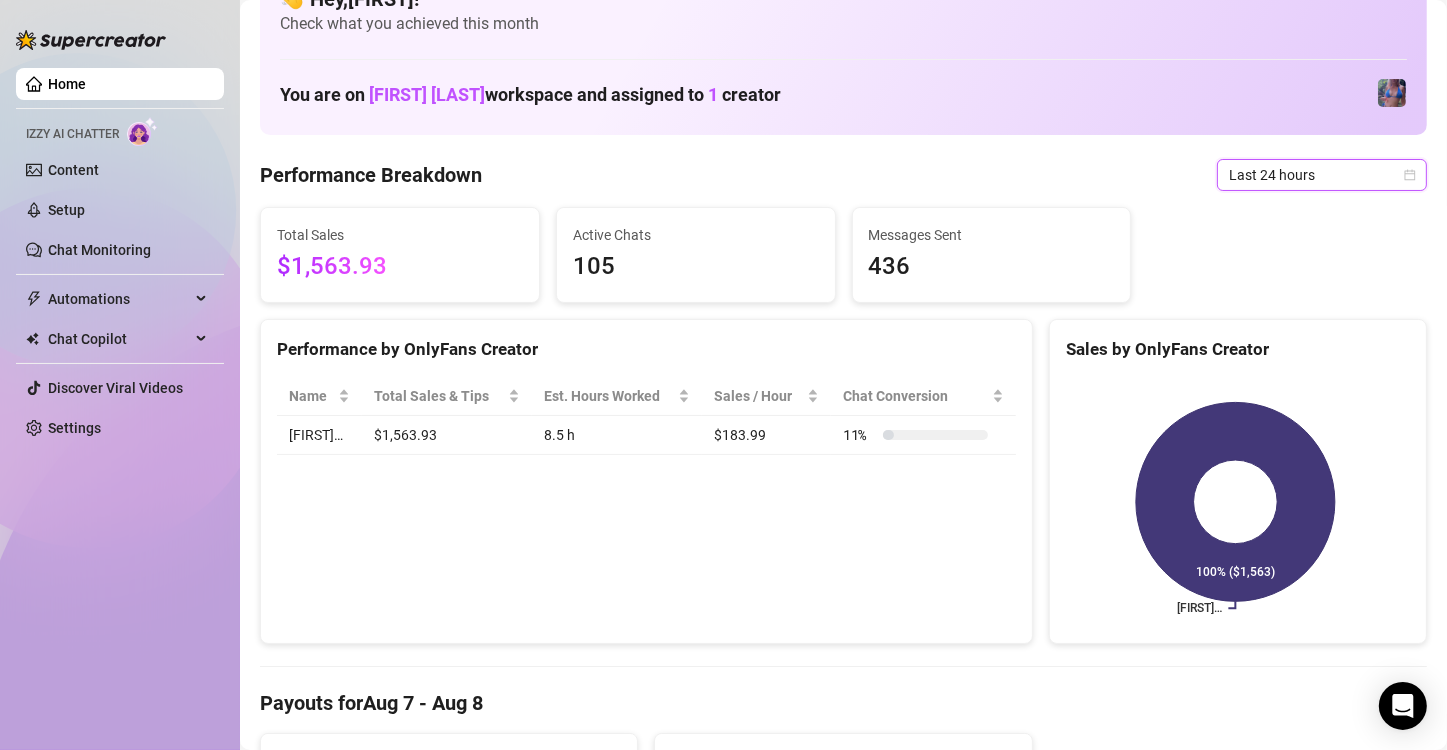 click on "Last 24 hours" at bounding box center (1322, 175) 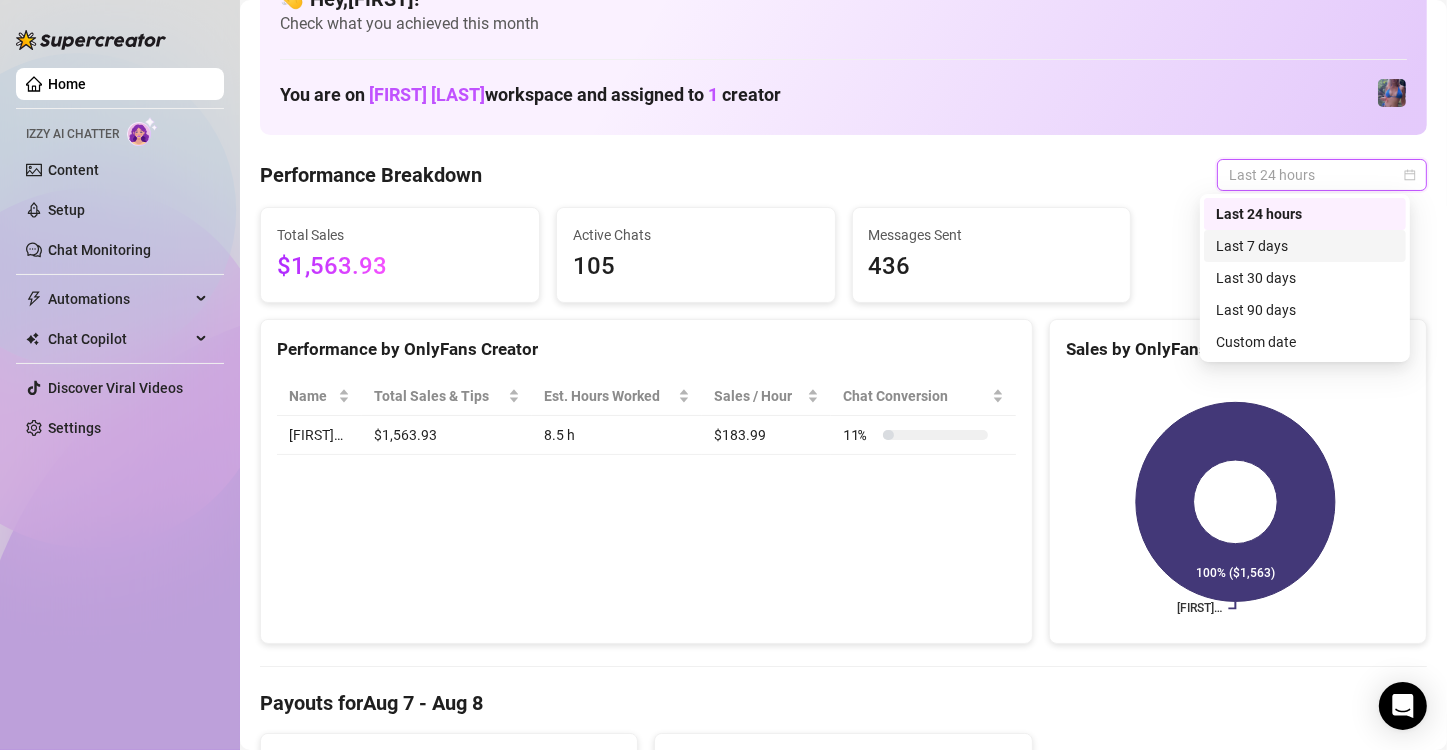 click on "Last 7 days" at bounding box center (1305, 246) 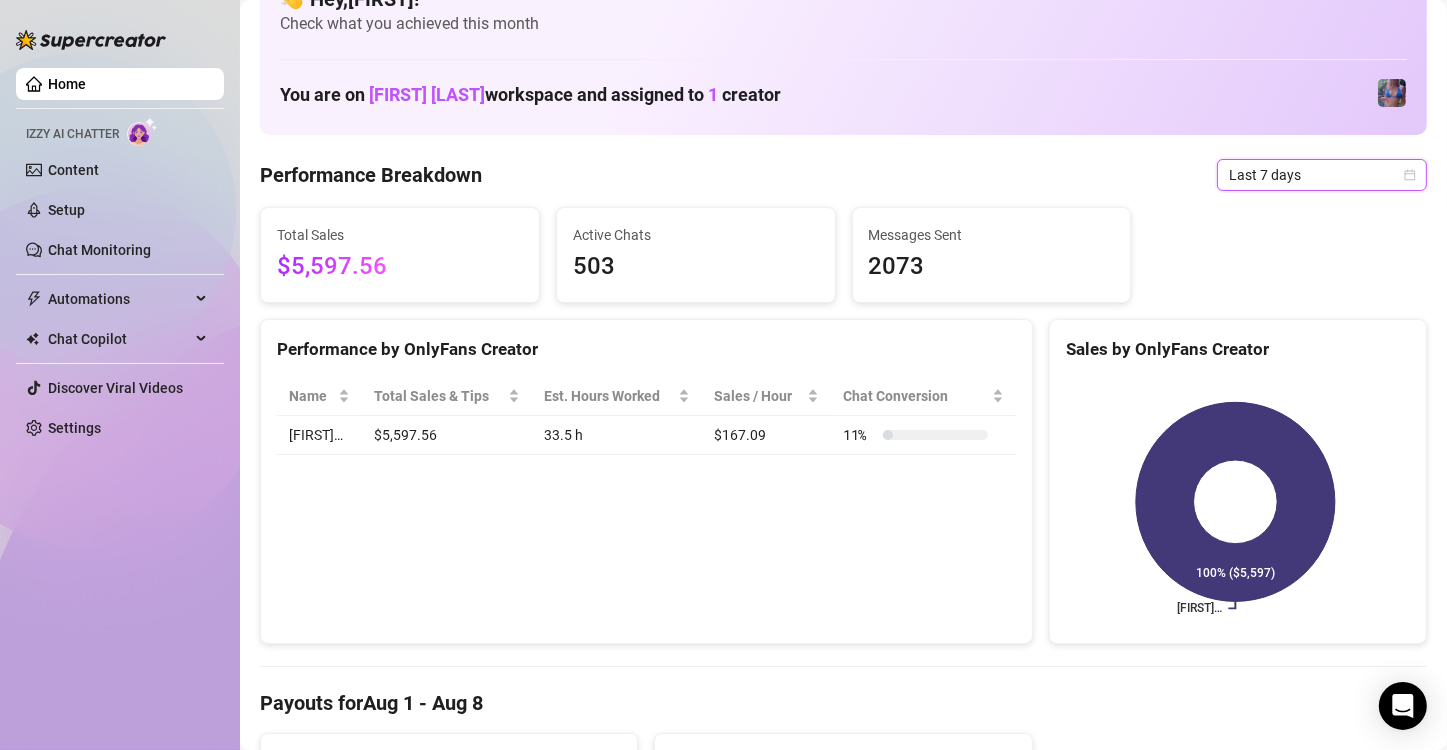click on "Last 7 days" at bounding box center (1322, 175) 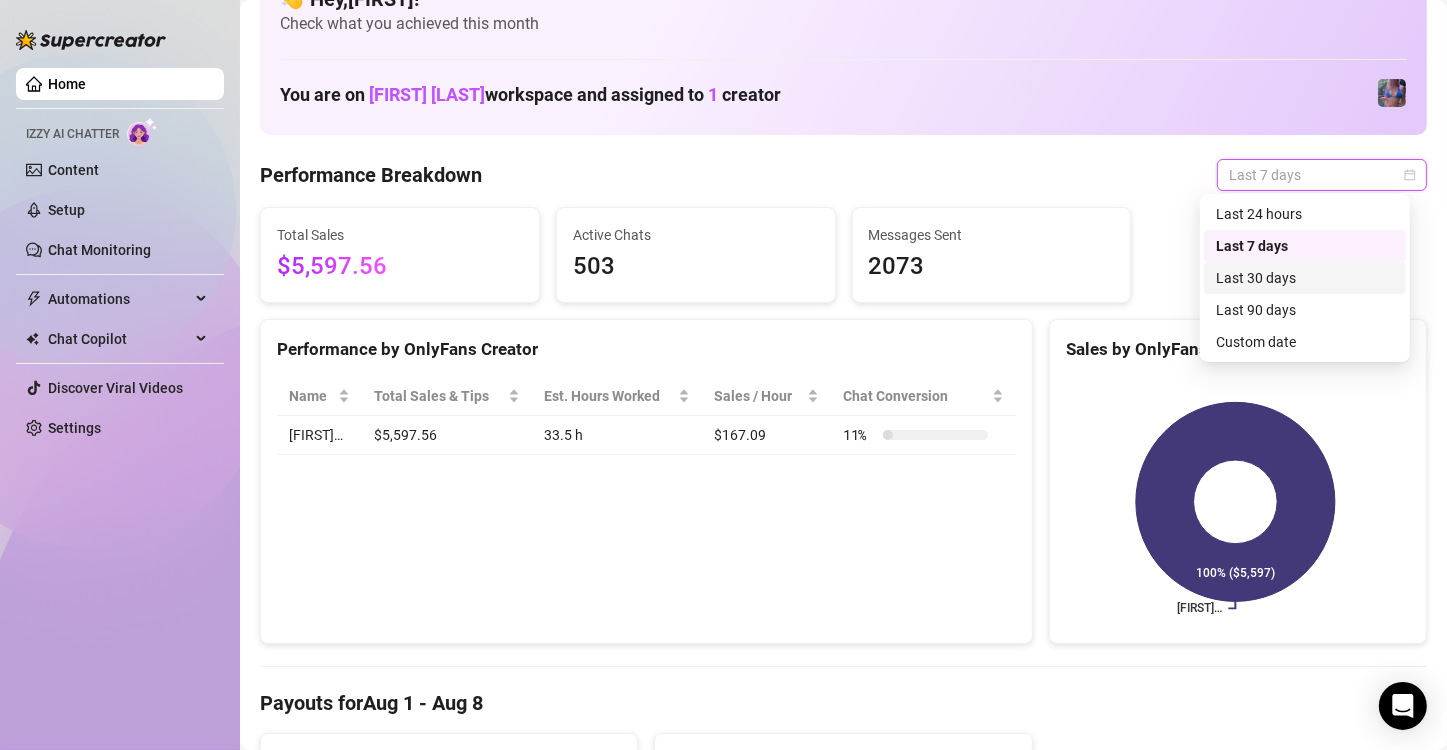 click on "Last 30 days" at bounding box center [1305, 278] 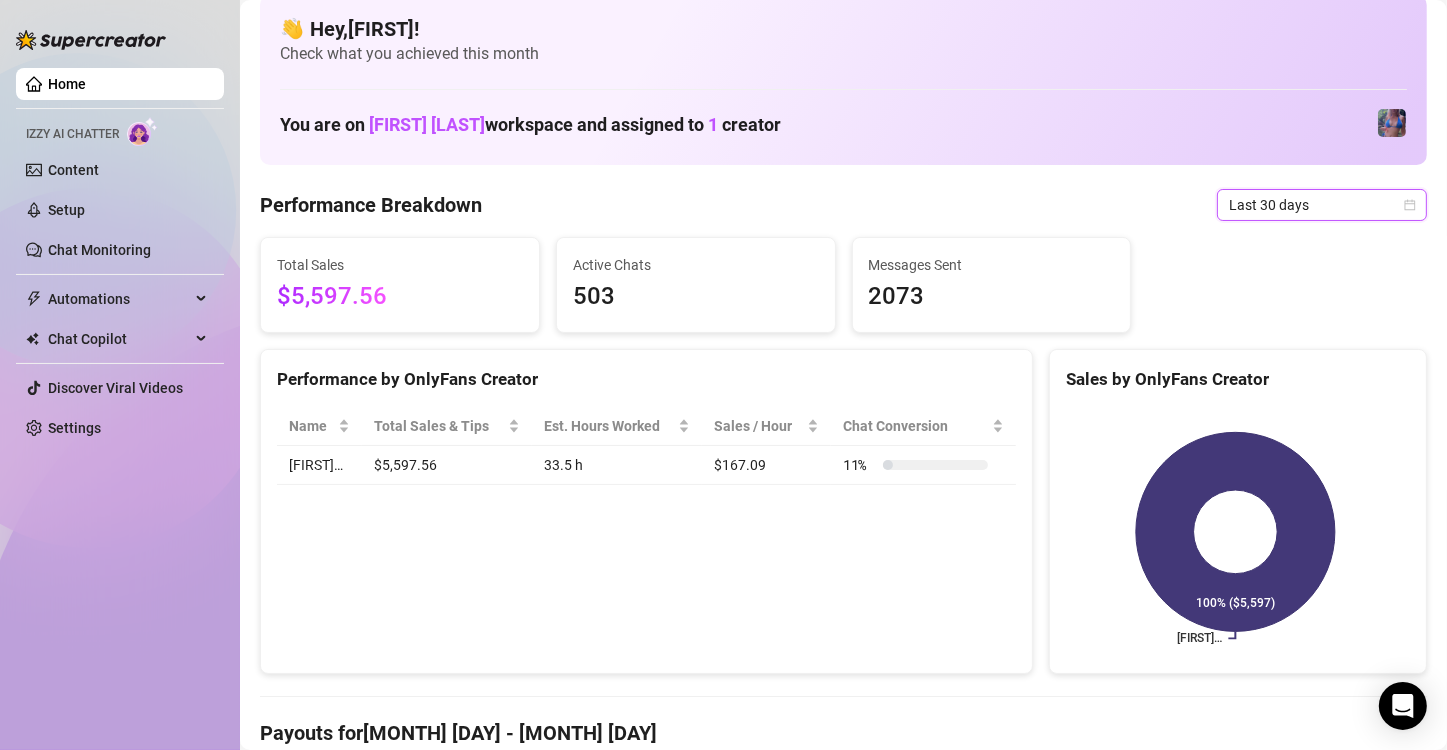 scroll, scrollTop: 0, scrollLeft: 0, axis: both 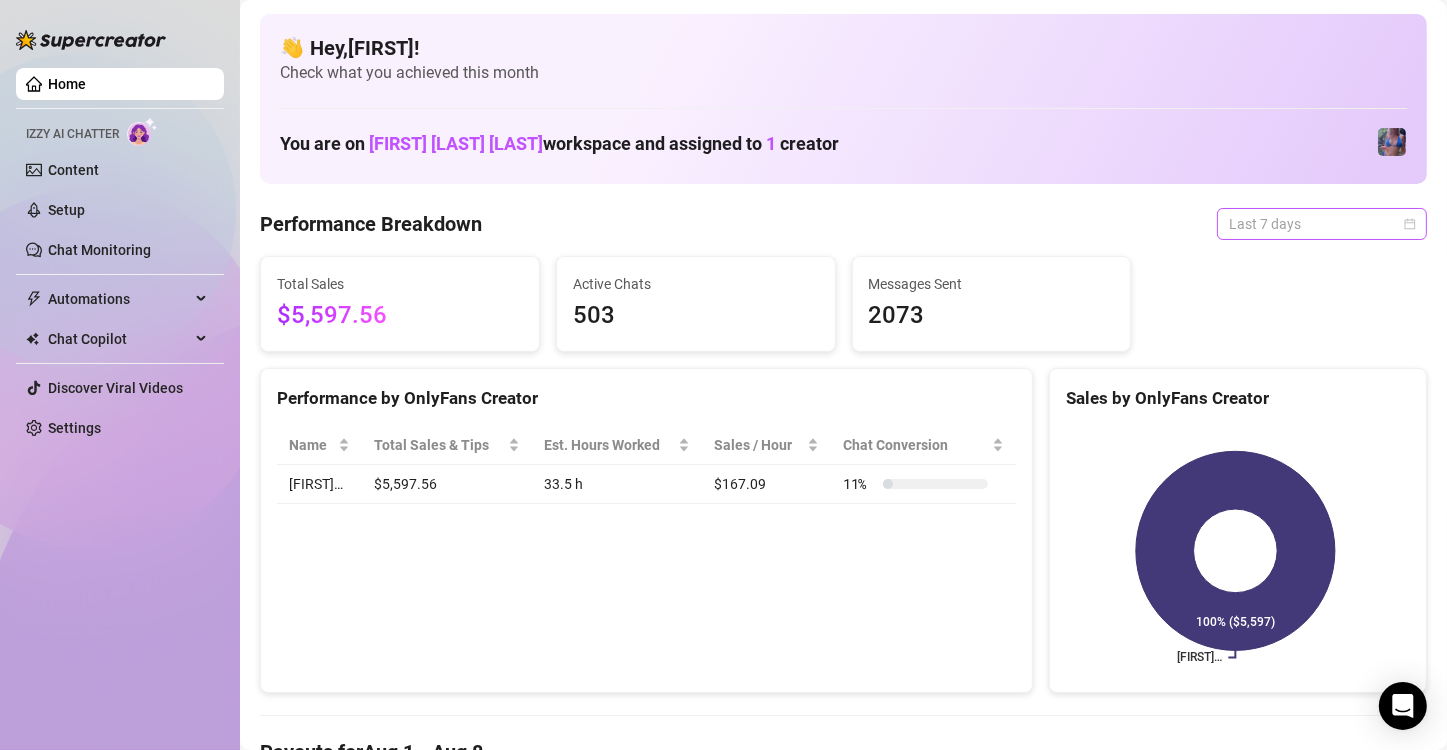 click on "Last 7 days" at bounding box center (1322, 224) 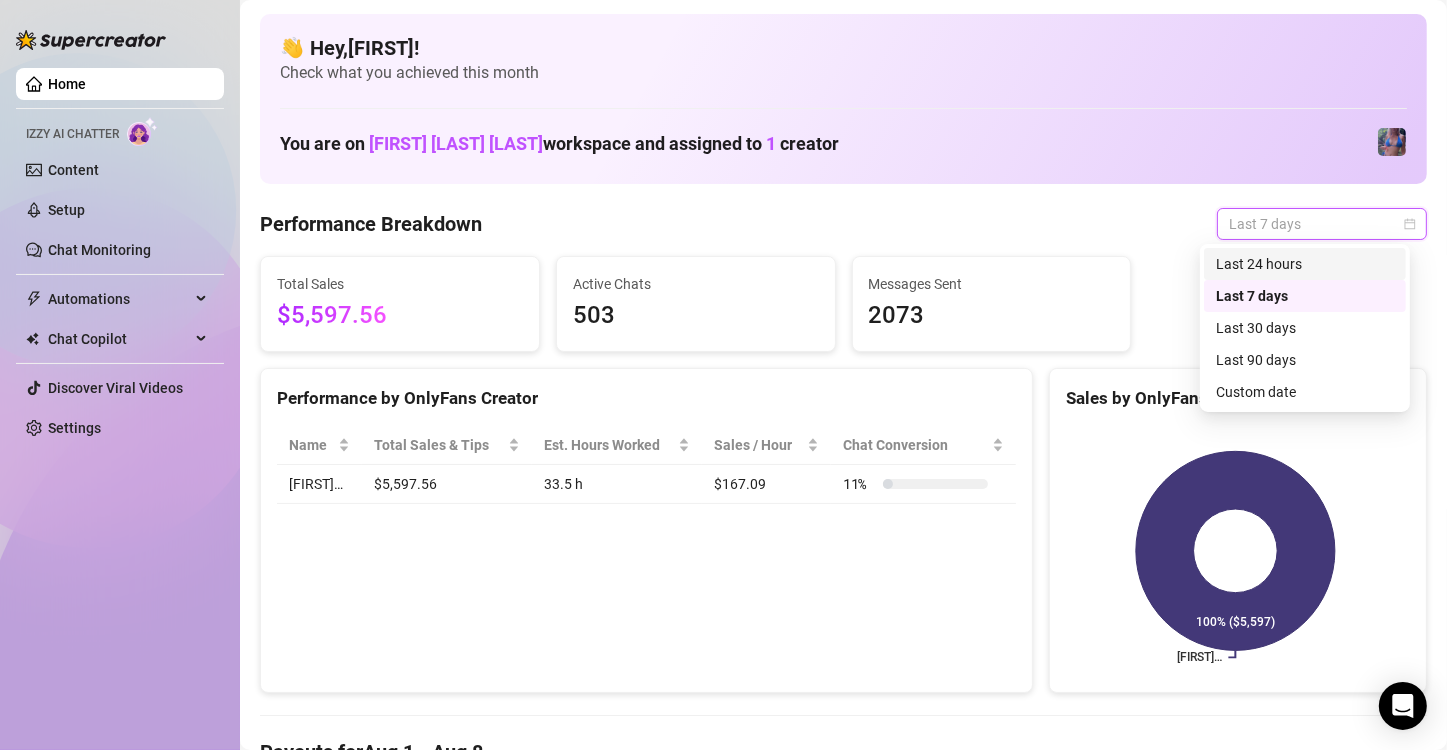 click on "Last 24 hours" at bounding box center (1305, 264) 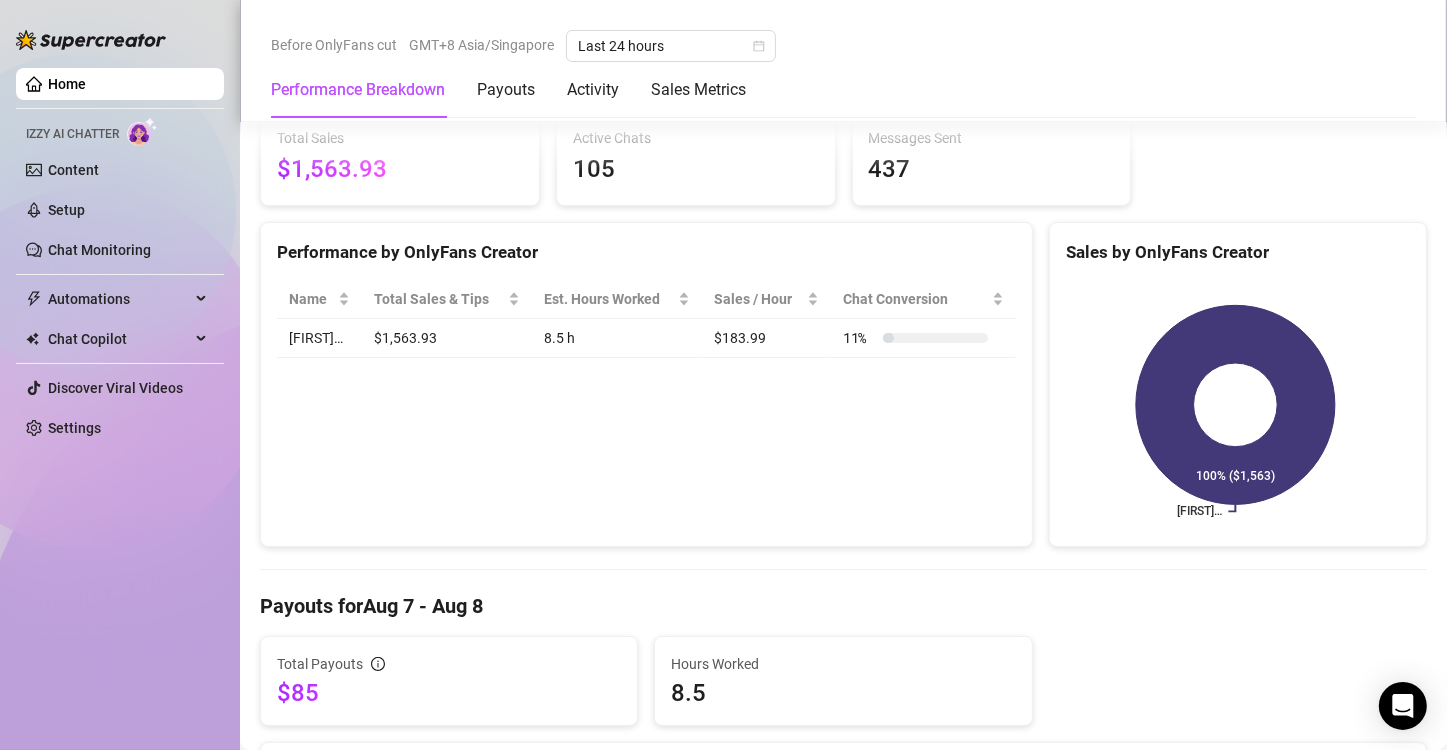 scroll, scrollTop: 0, scrollLeft: 0, axis: both 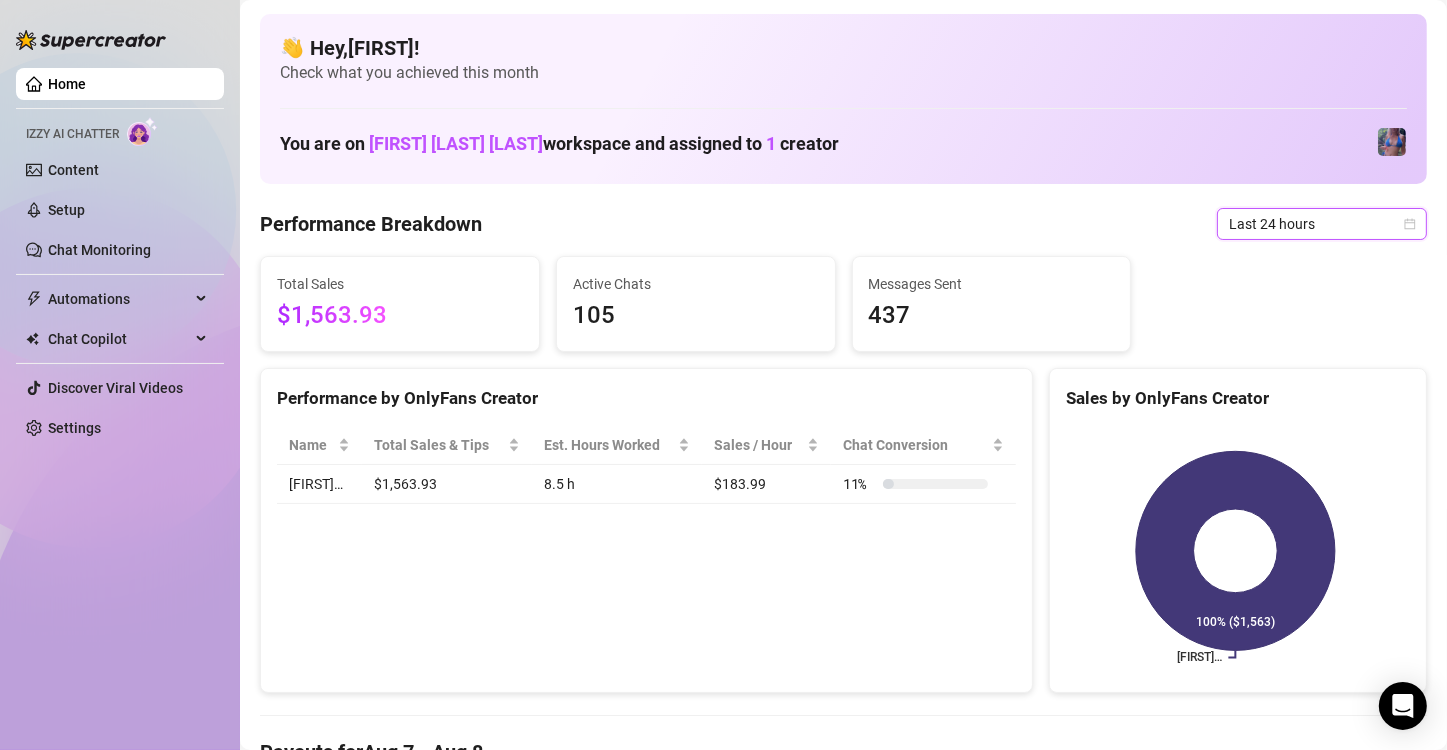 click on "Last 24 hours" at bounding box center [1322, 224] 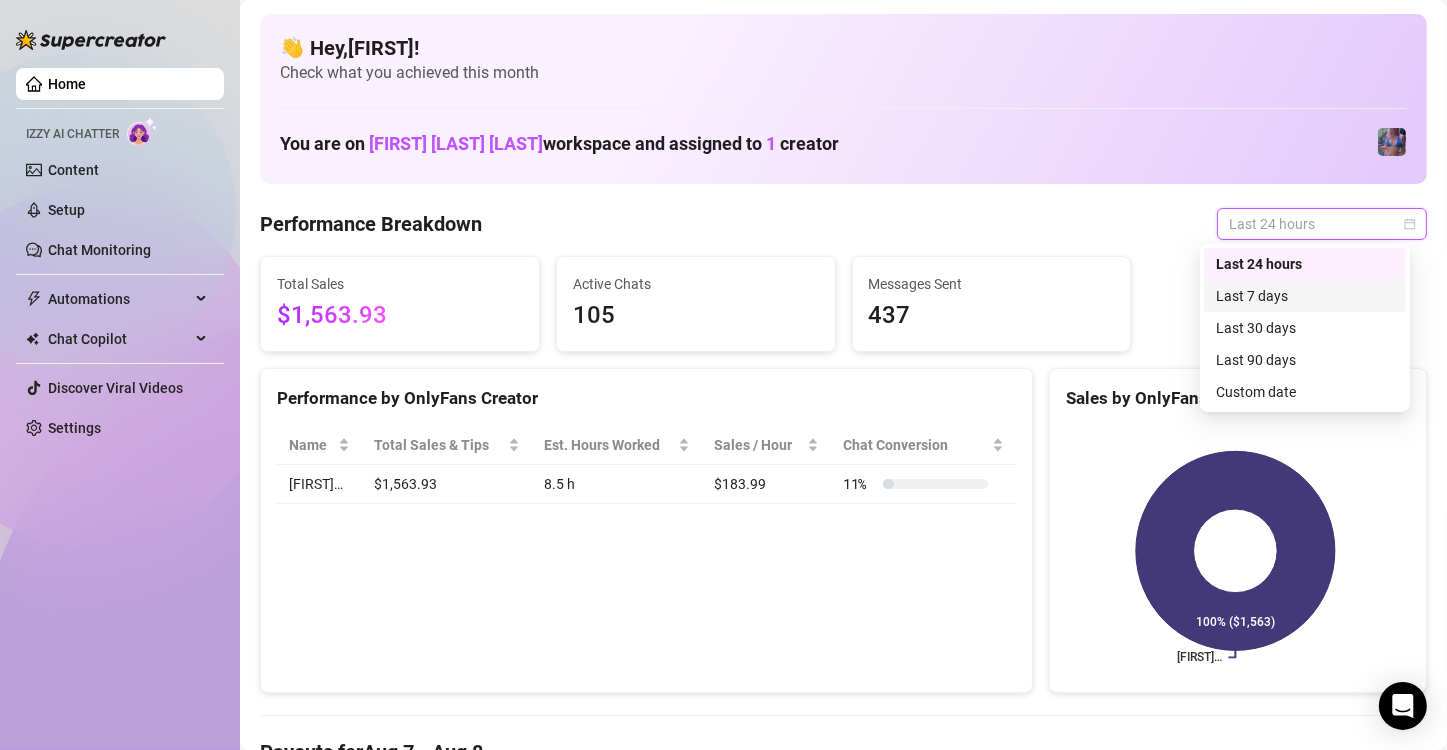 click on "Last 7 days" at bounding box center [1305, 296] 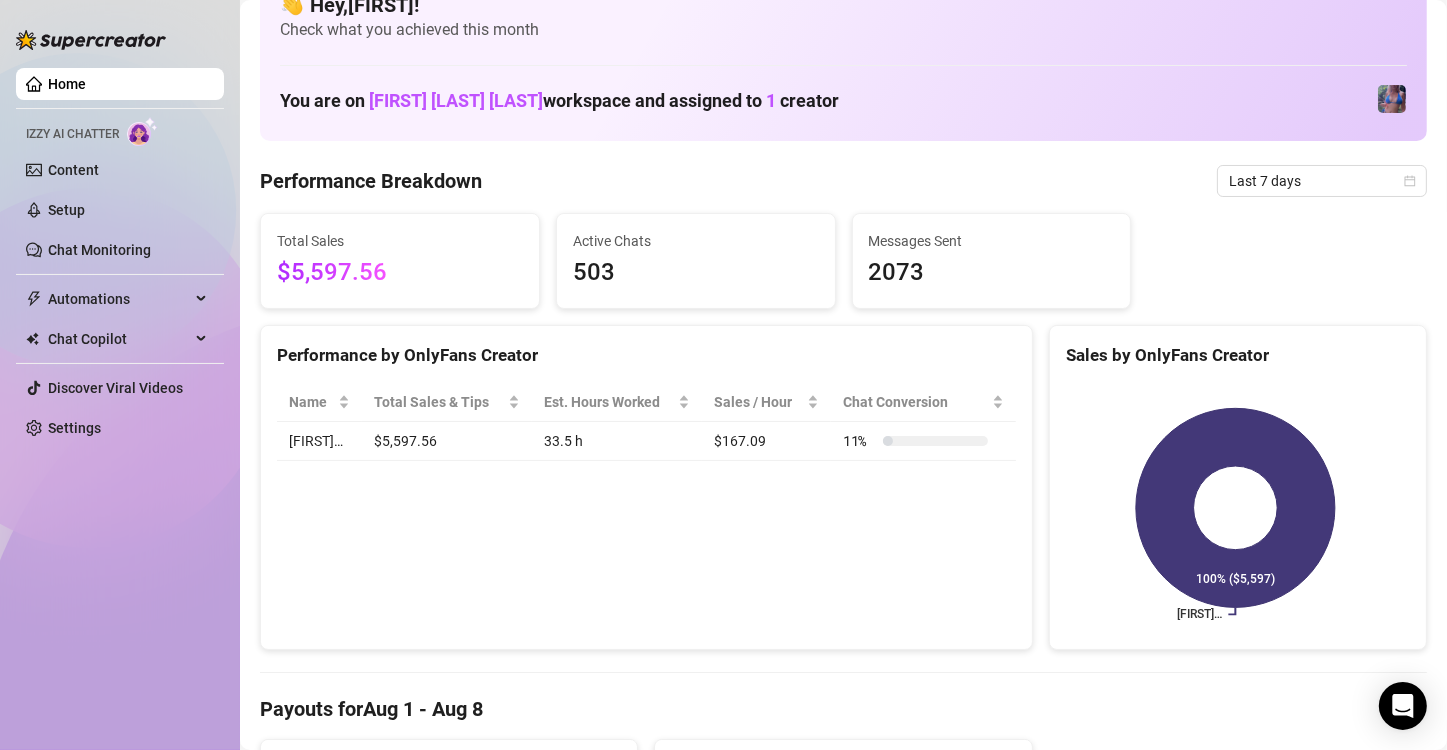 scroll, scrollTop: 0, scrollLeft: 0, axis: both 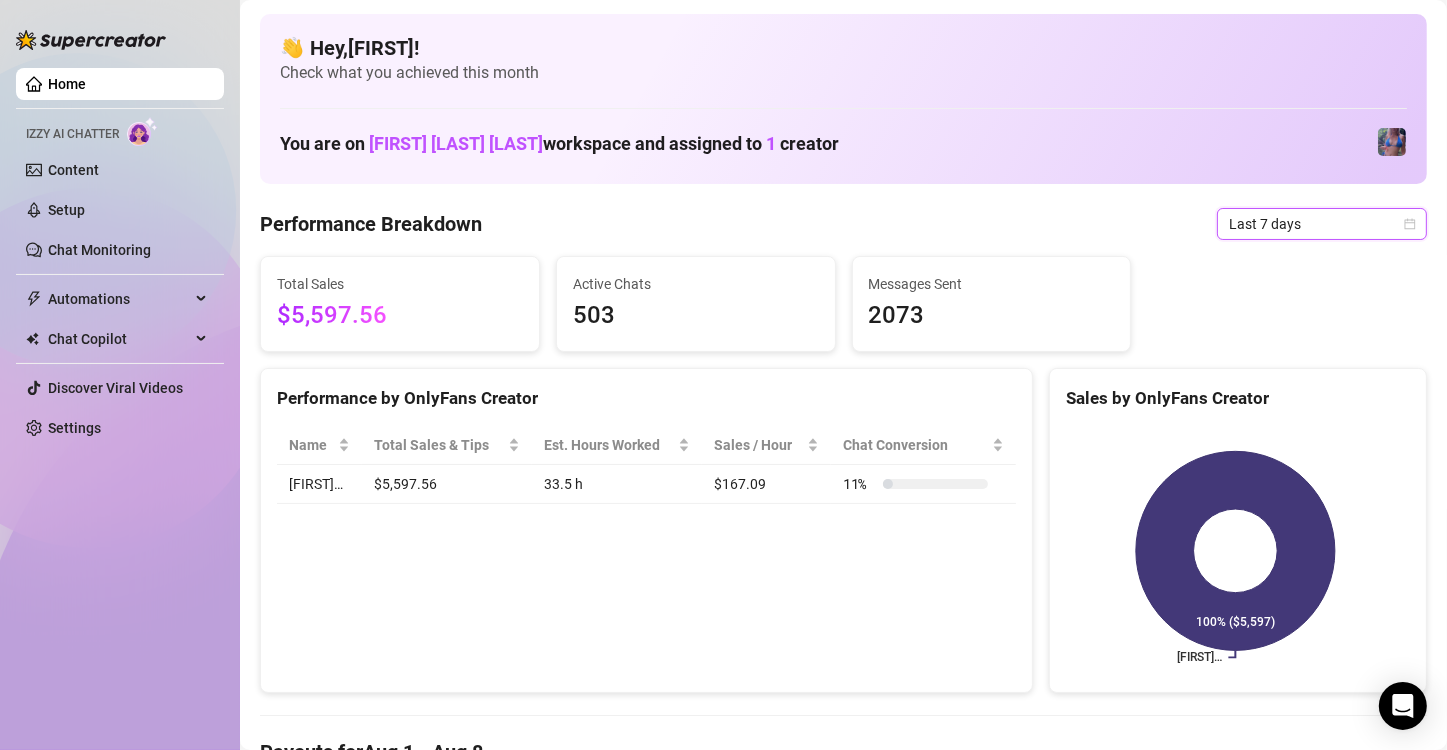 click 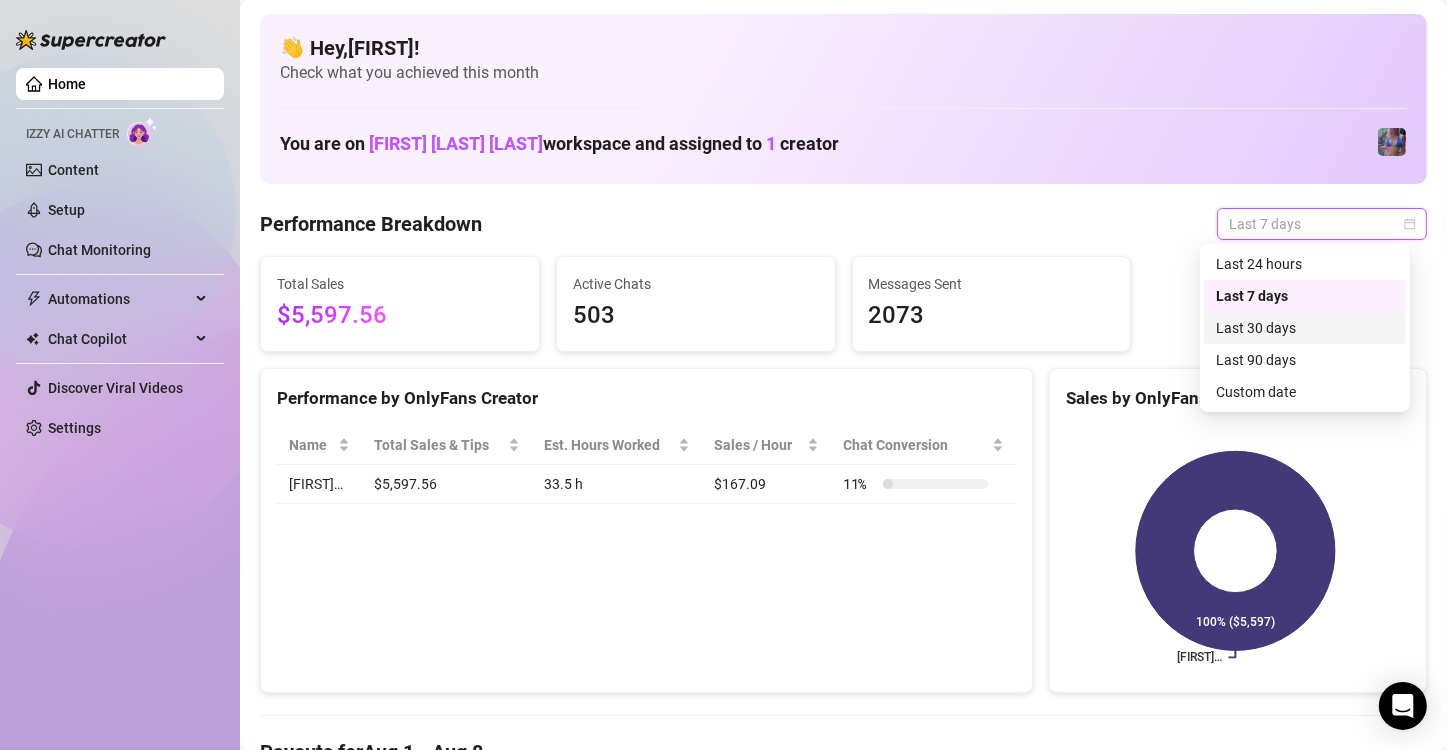 click on "Last 30 days" at bounding box center (1305, 328) 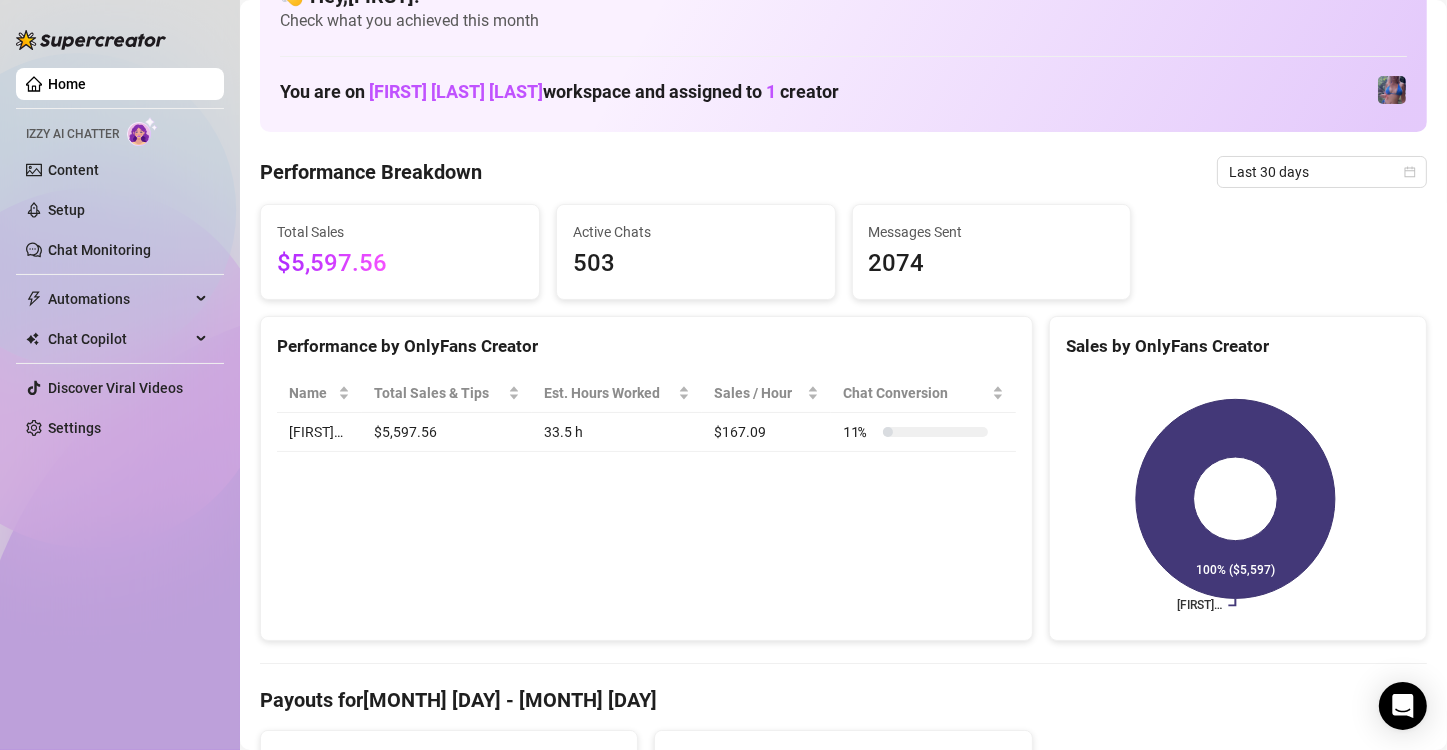 scroll, scrollTop: 0, scrollLeft: 0, axis: both 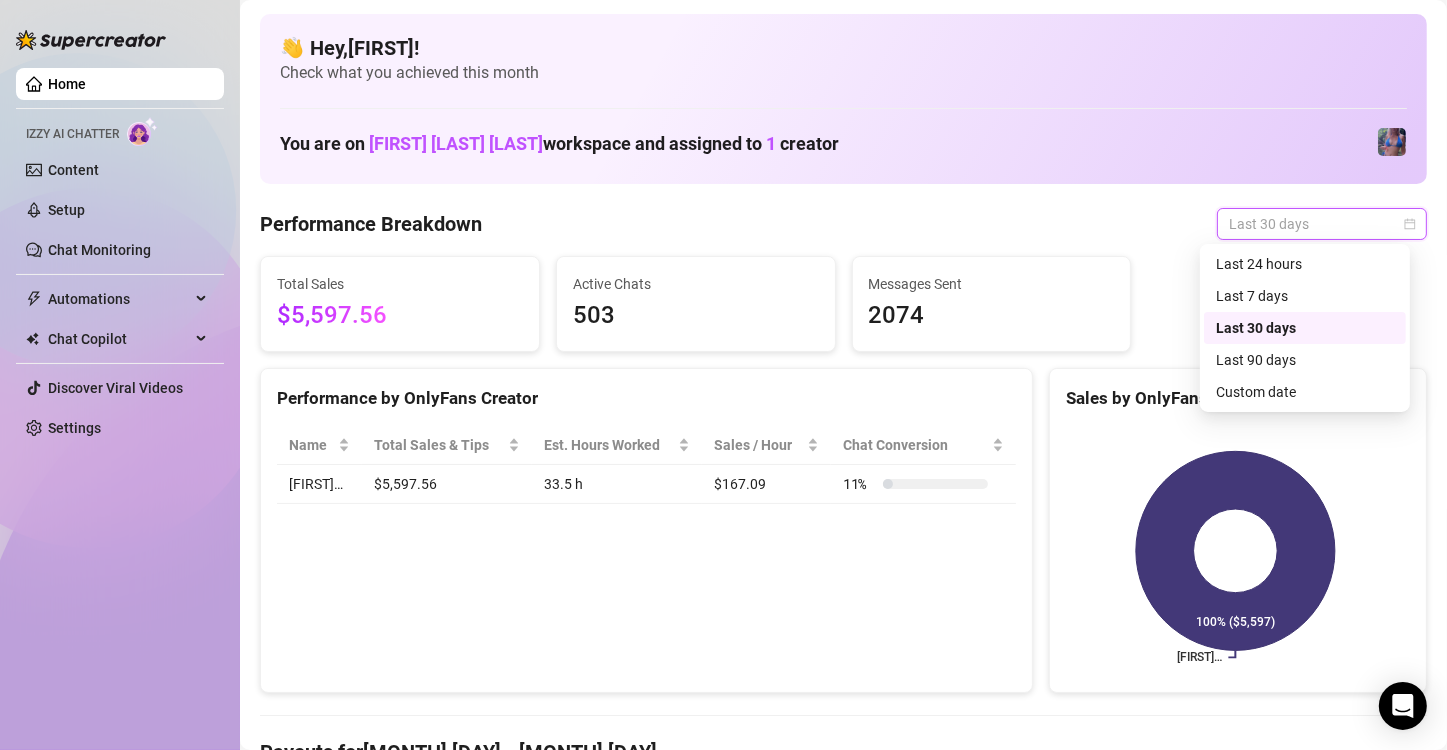 click on "Last 30 days" at bounding box center (1322, 224) 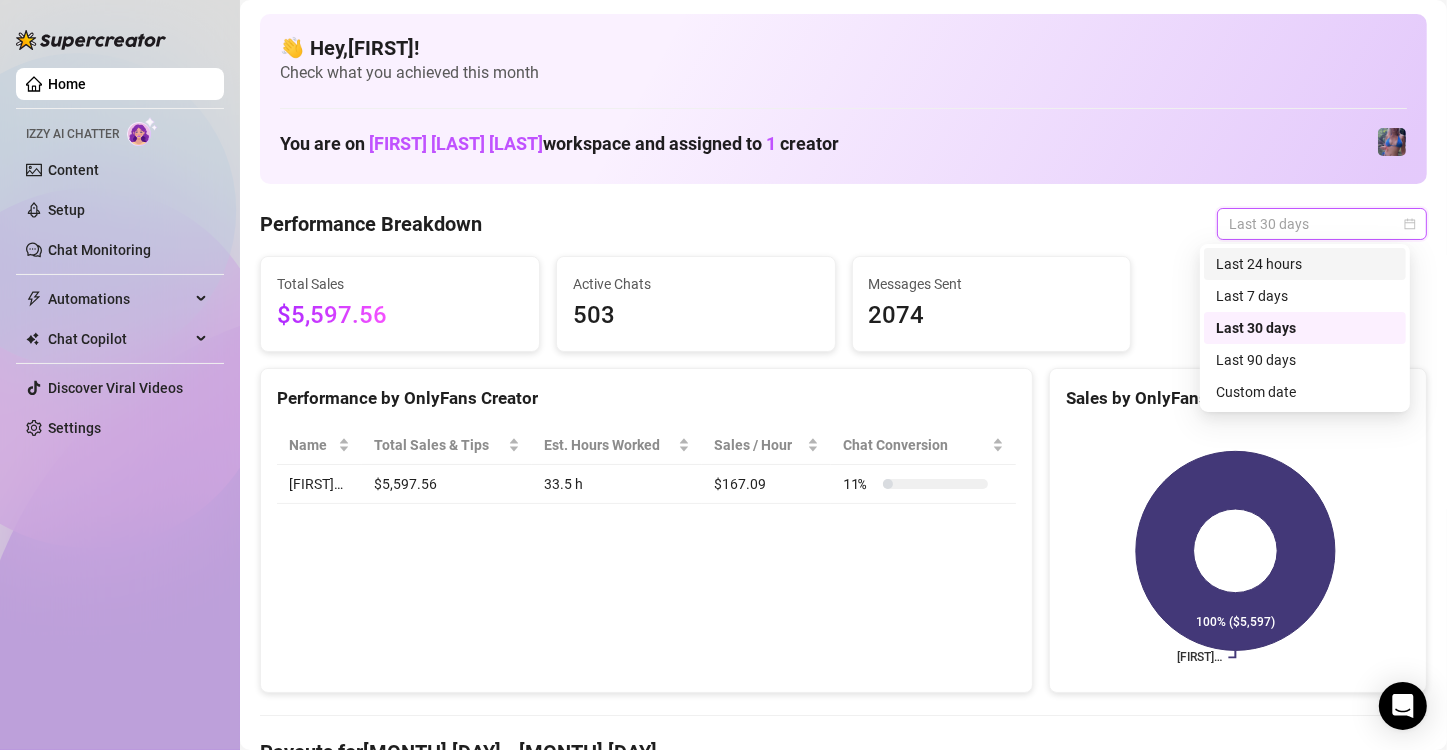 click on "Last 24 hours" at bounding box center [1305, 264] 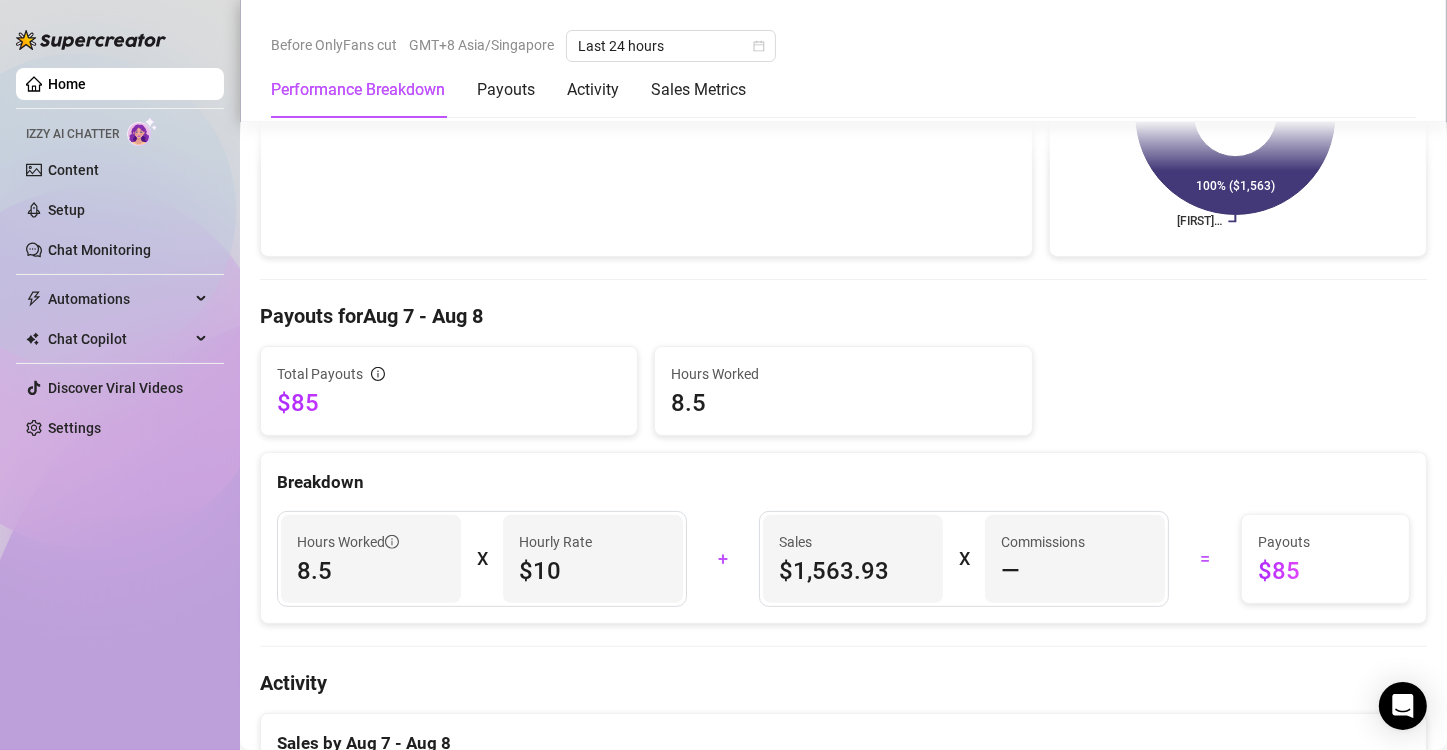 scroll, scrollTop: 400, scrollLeft: 0, axis: vertical 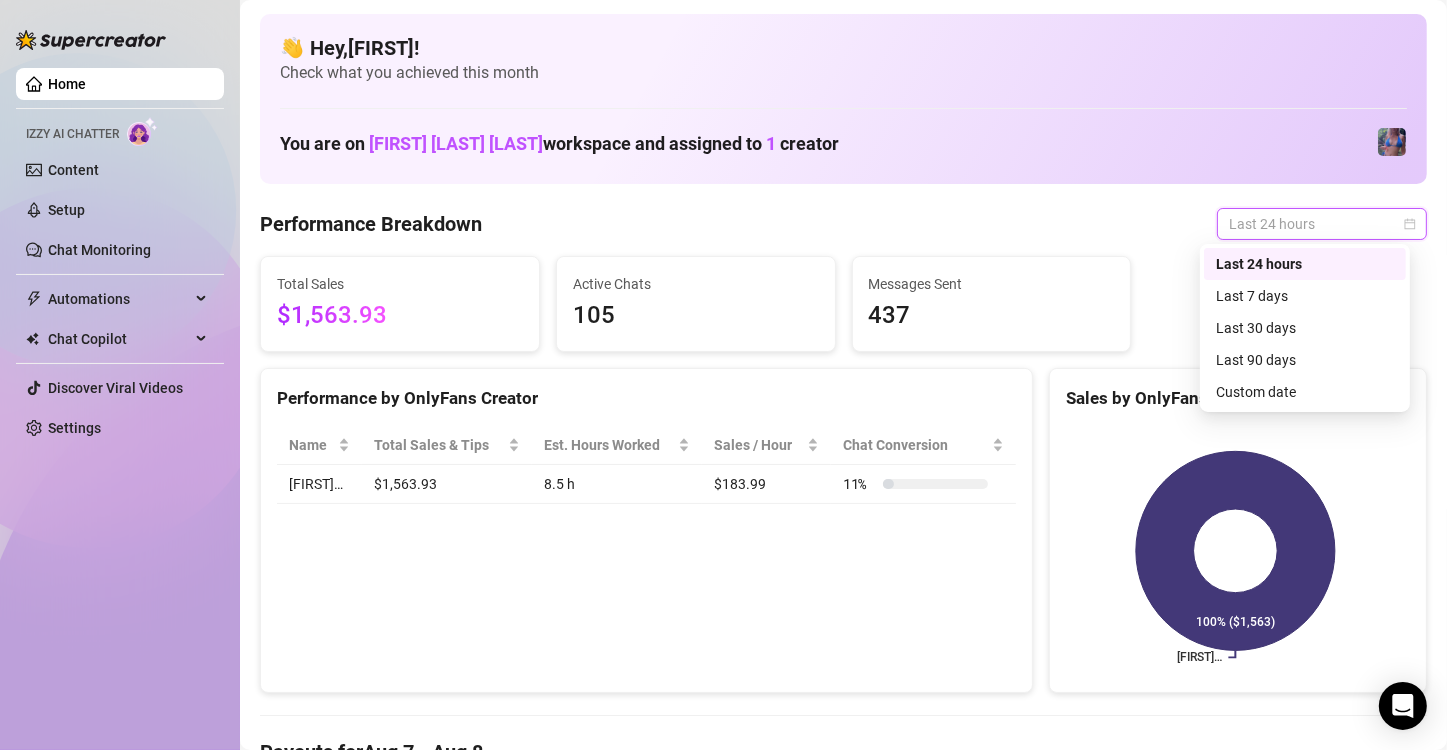 click on "Last 24 hours" at bounding box center (1322, 224) 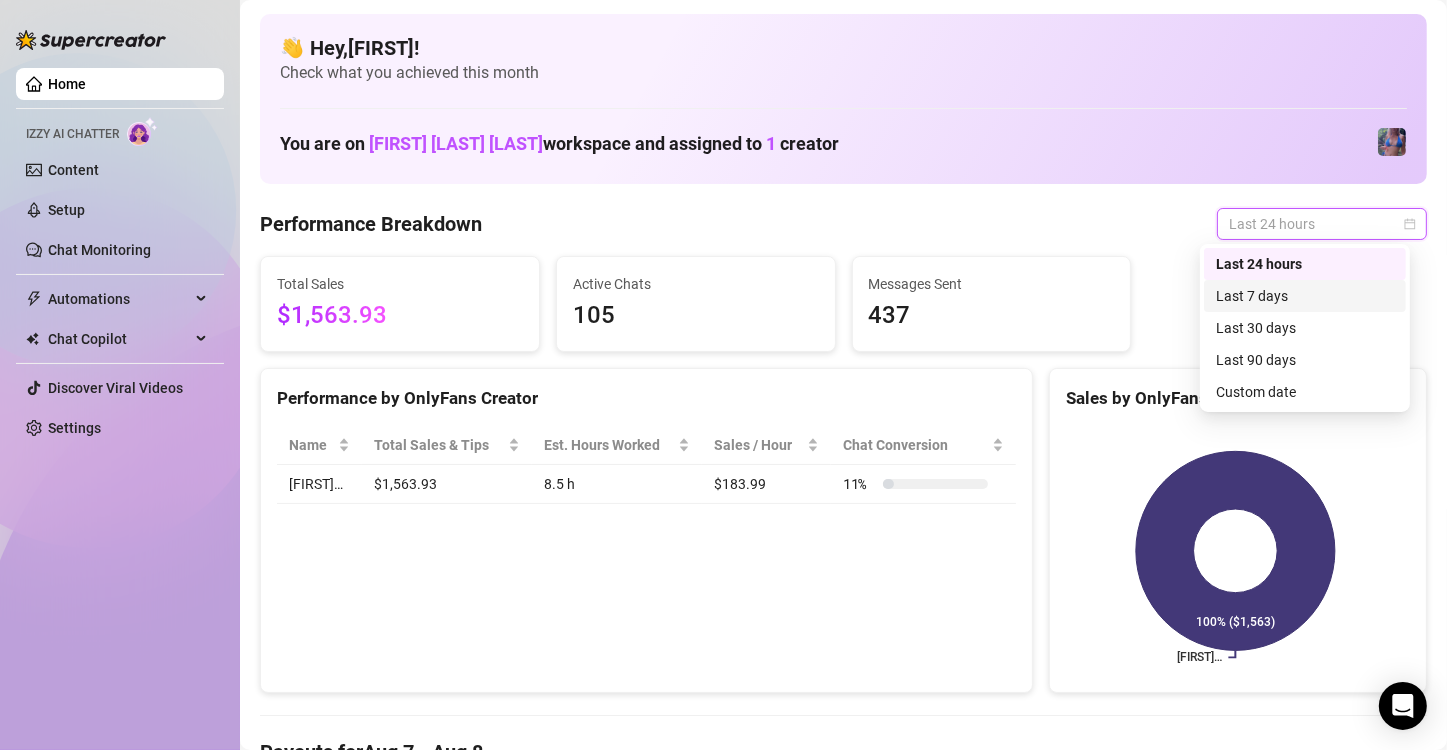 click on "Last 7 days" at bounding box center (1305, 296) 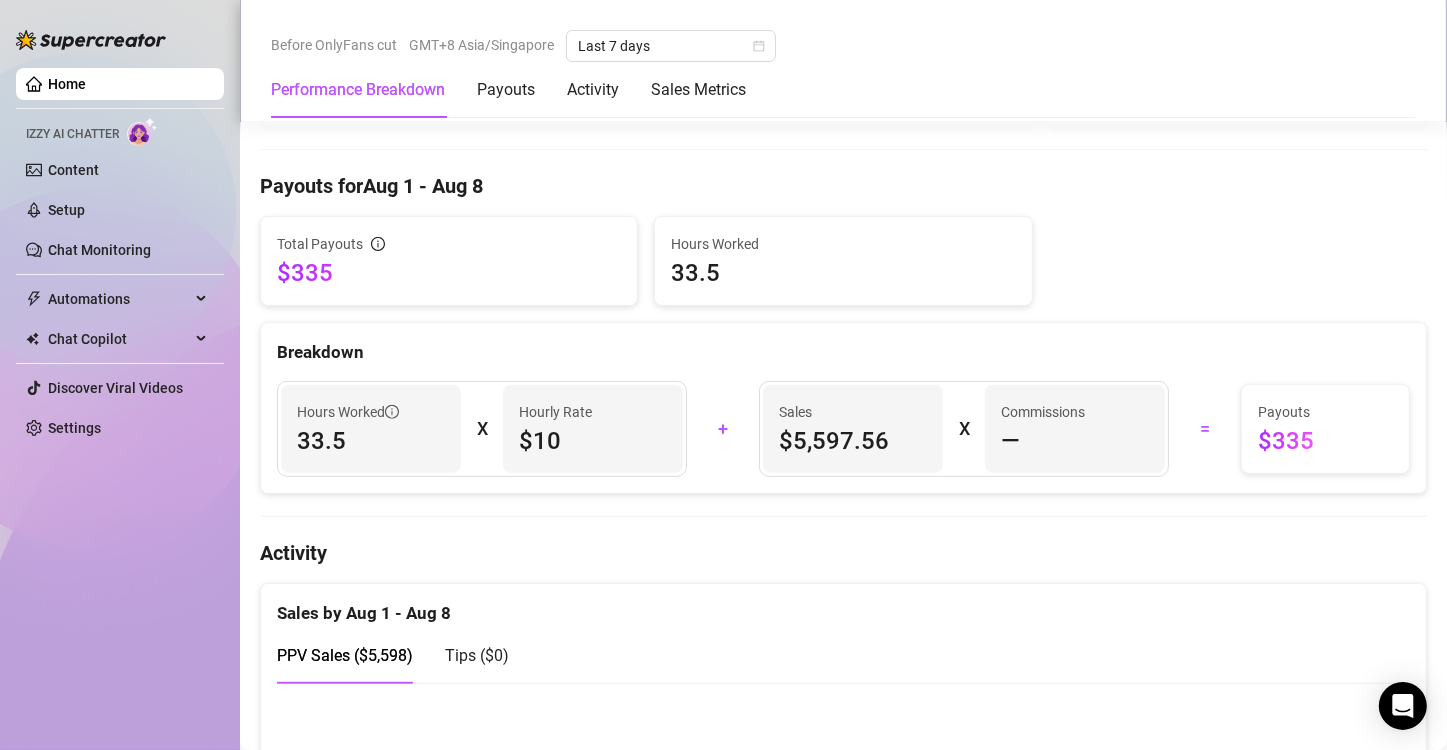 scroll, scrollTop: 822, scrollLeft: 0, axis: vertical 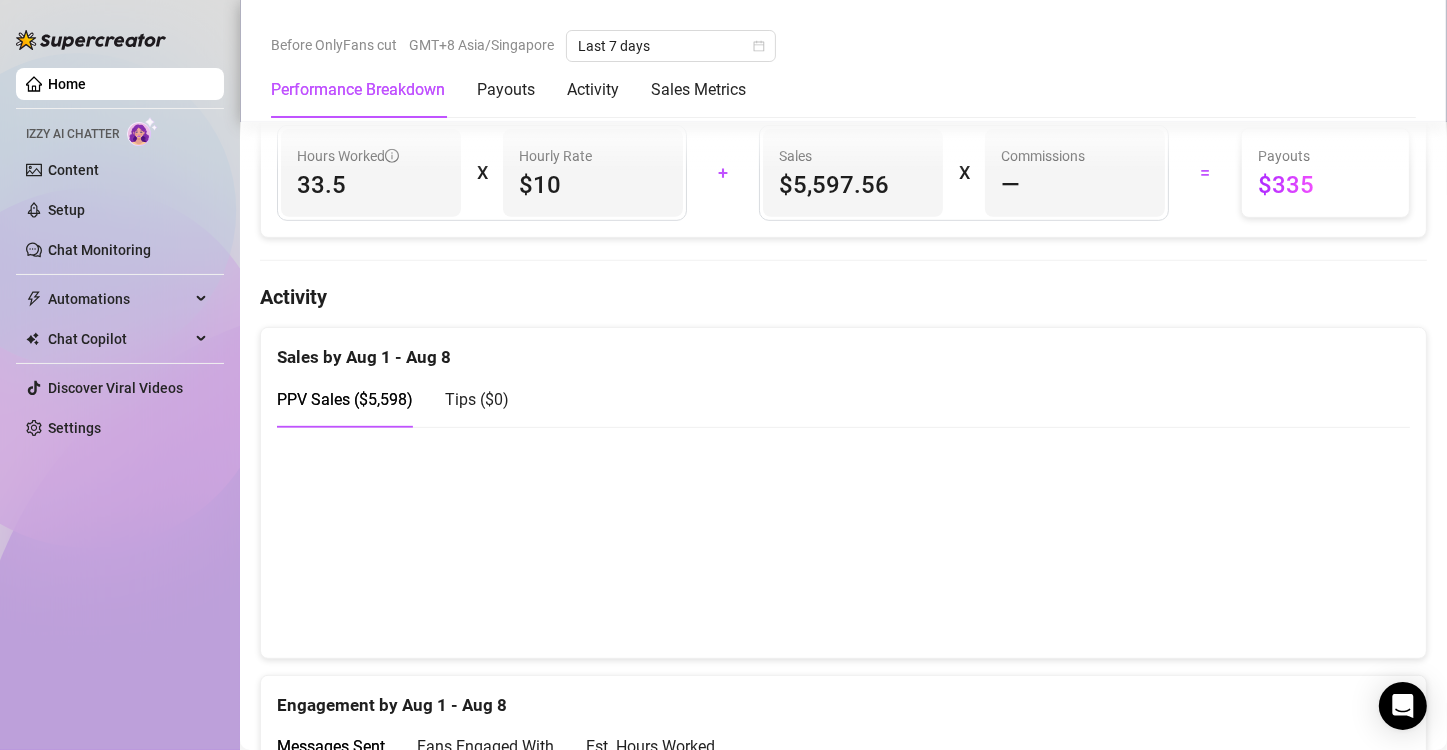 click at bounding box center [835, 542] 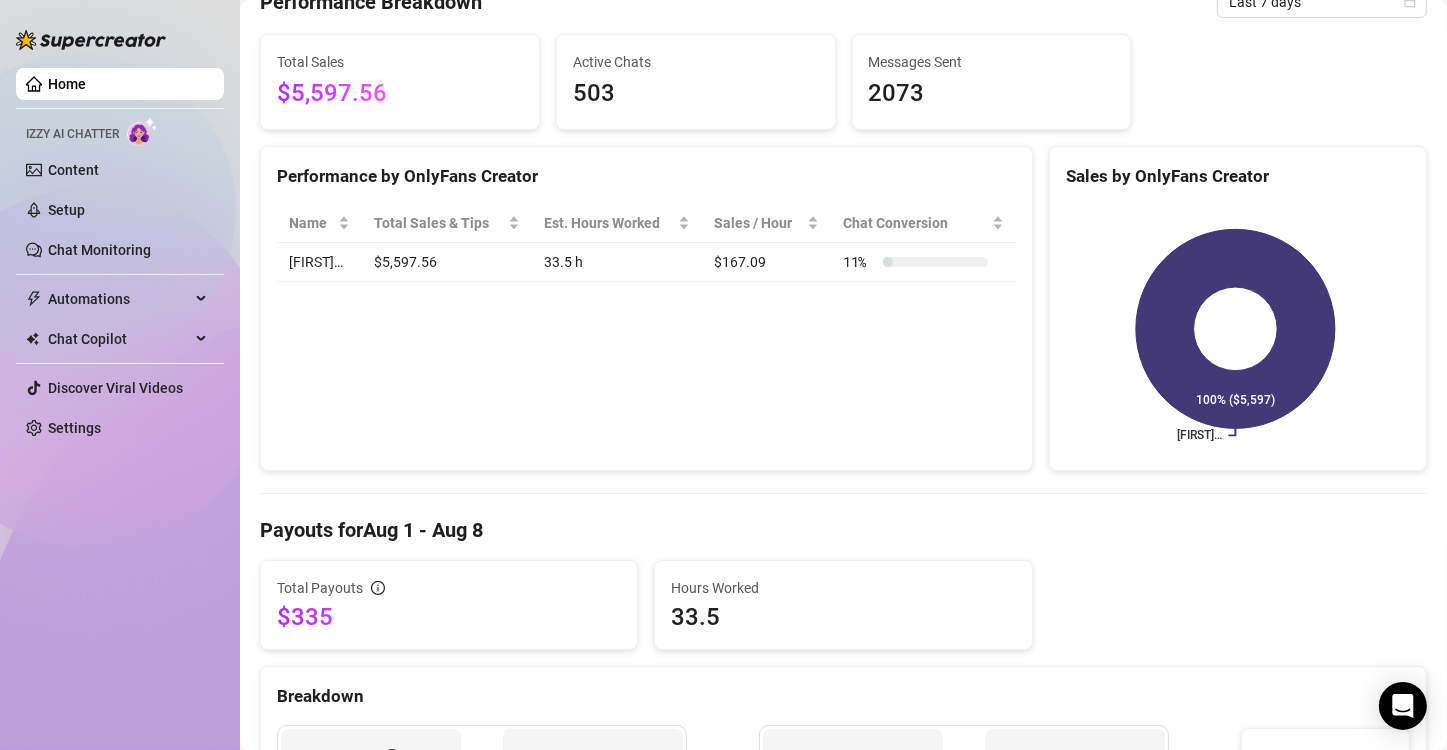 scroll, scrollTop: 0, scrollLeft: 0, axis: both 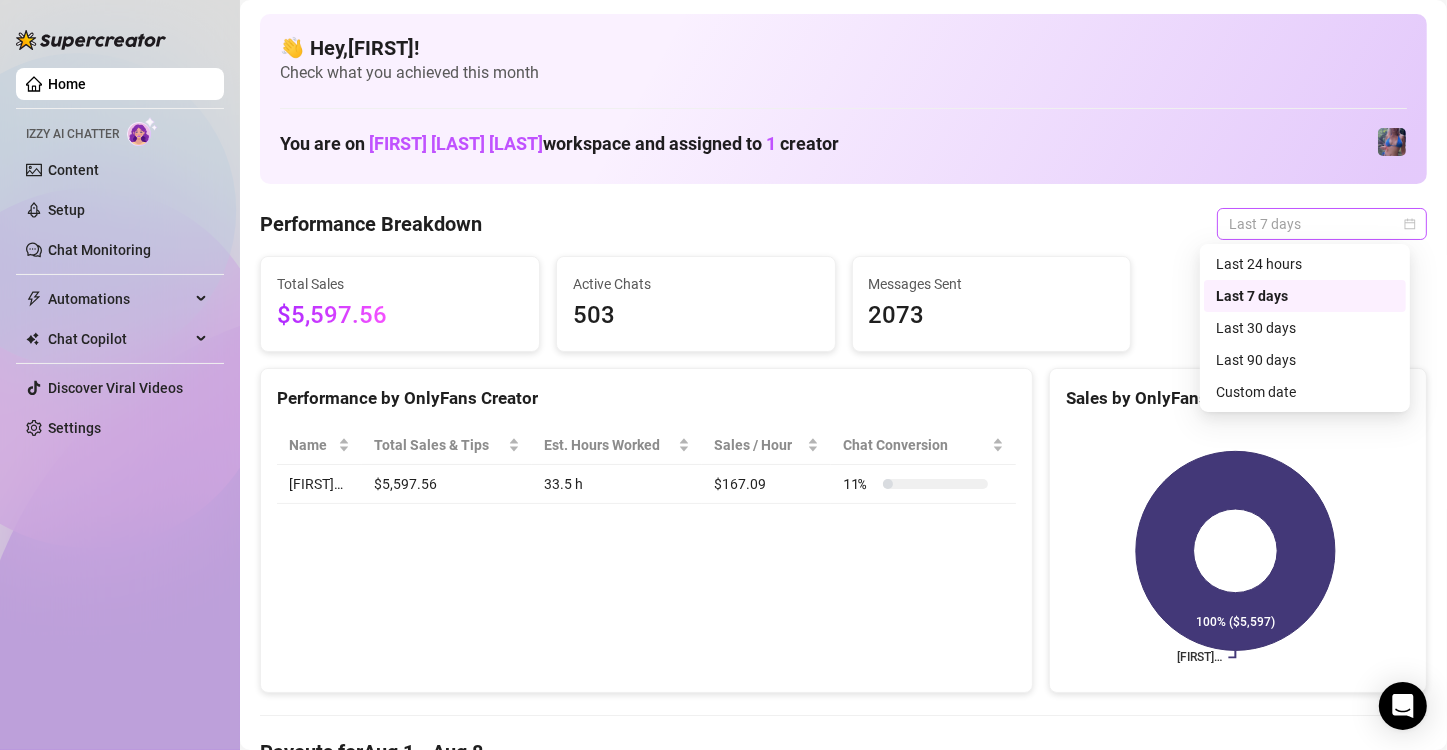 click on "Last 7 days" at bounding box center (1322, 224) 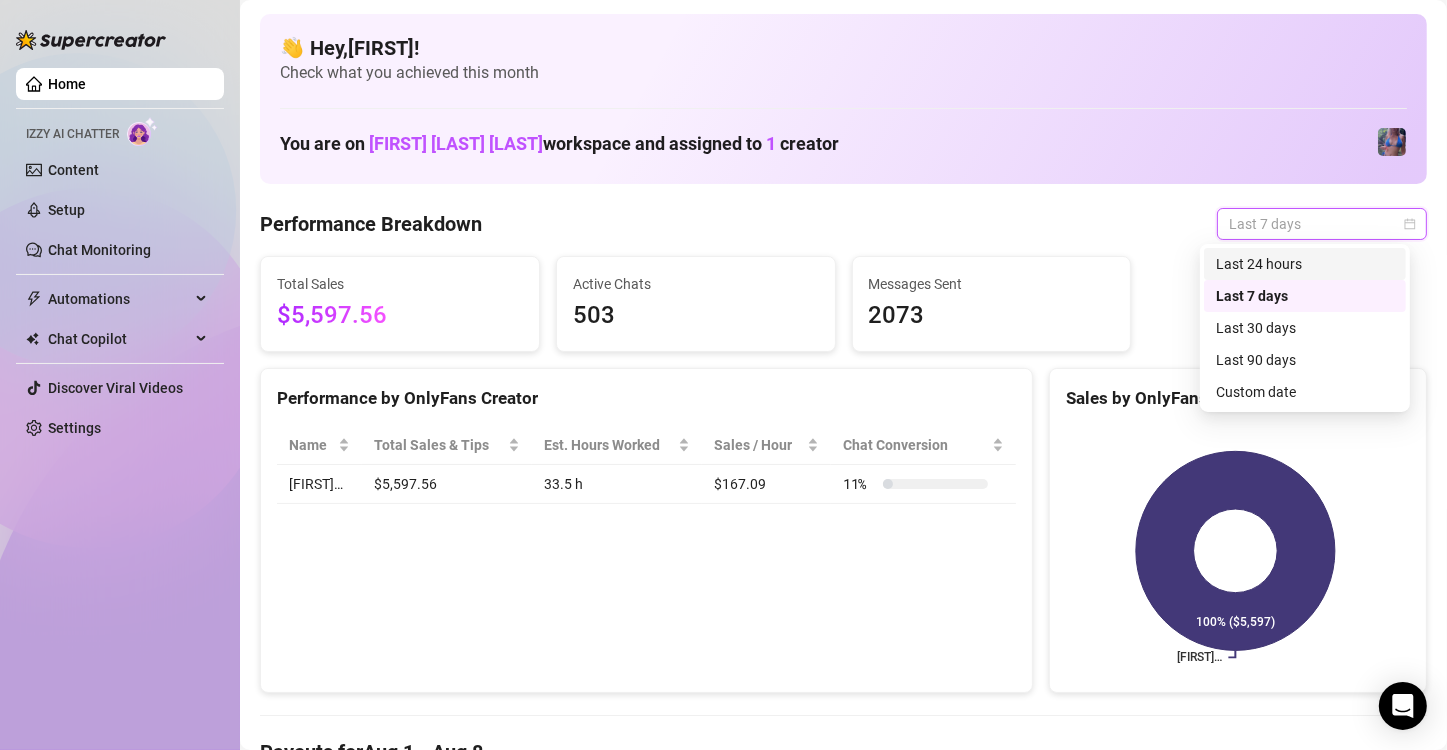 click on "Last 24 hours" at bounding box center [1305, 264] 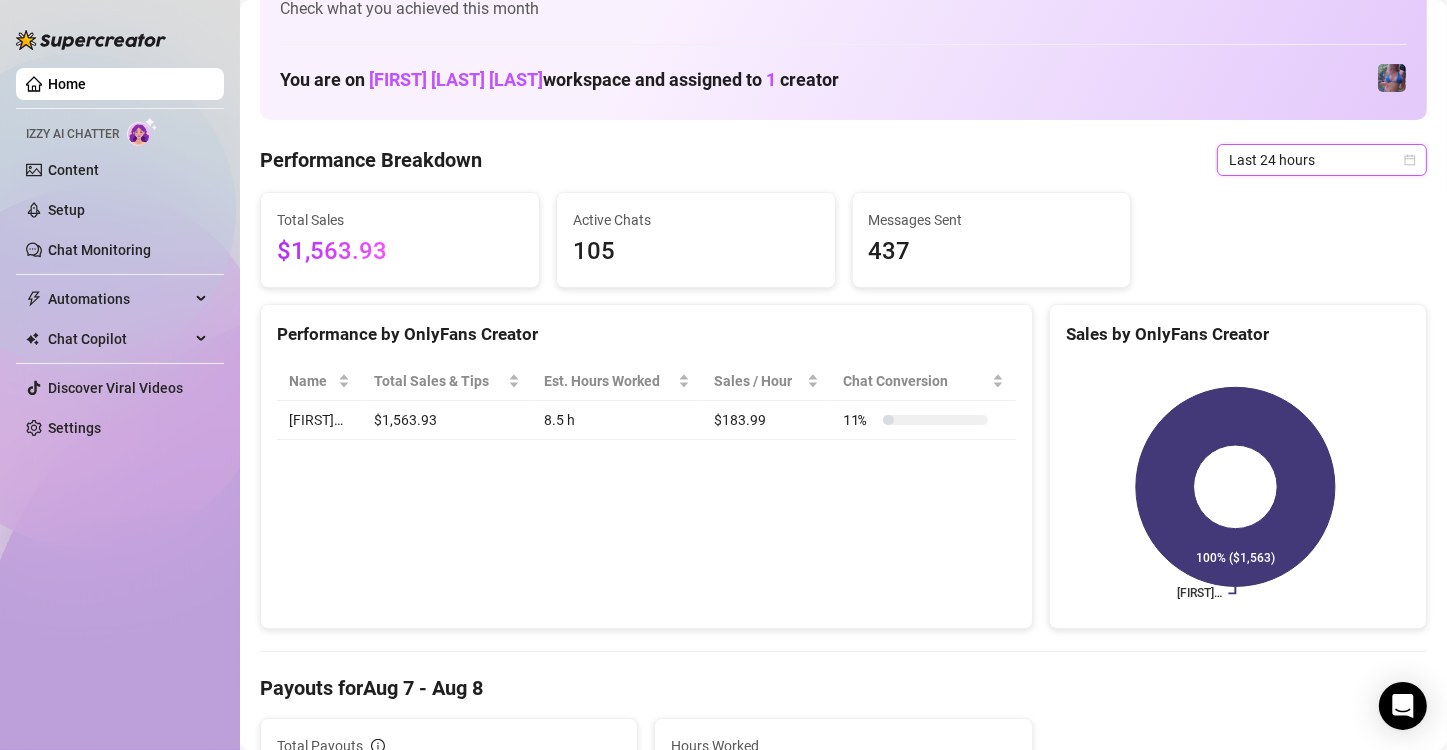scroll, scrollTop: 0, scrollLeft: 0, axis: both 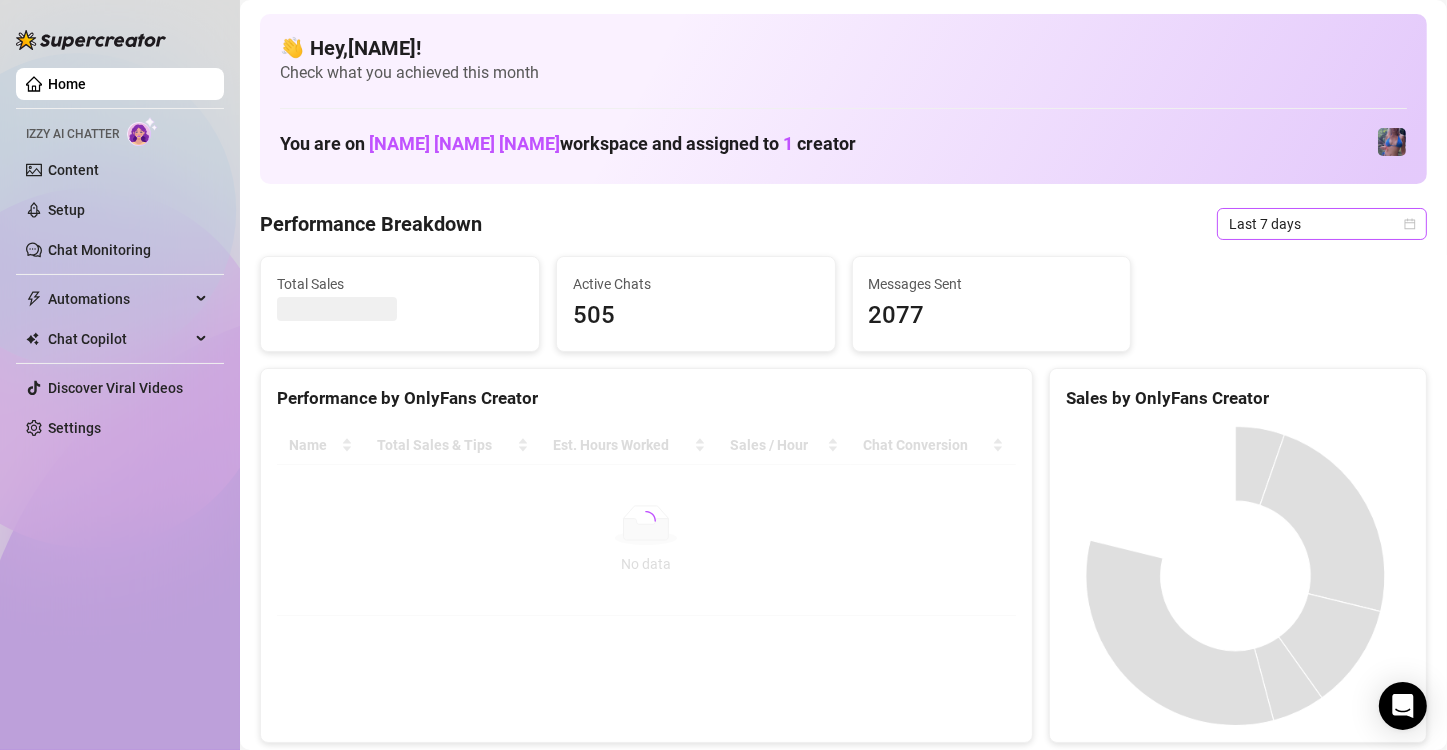 click on "Last 7 days" at bounding box center (1322, 224) 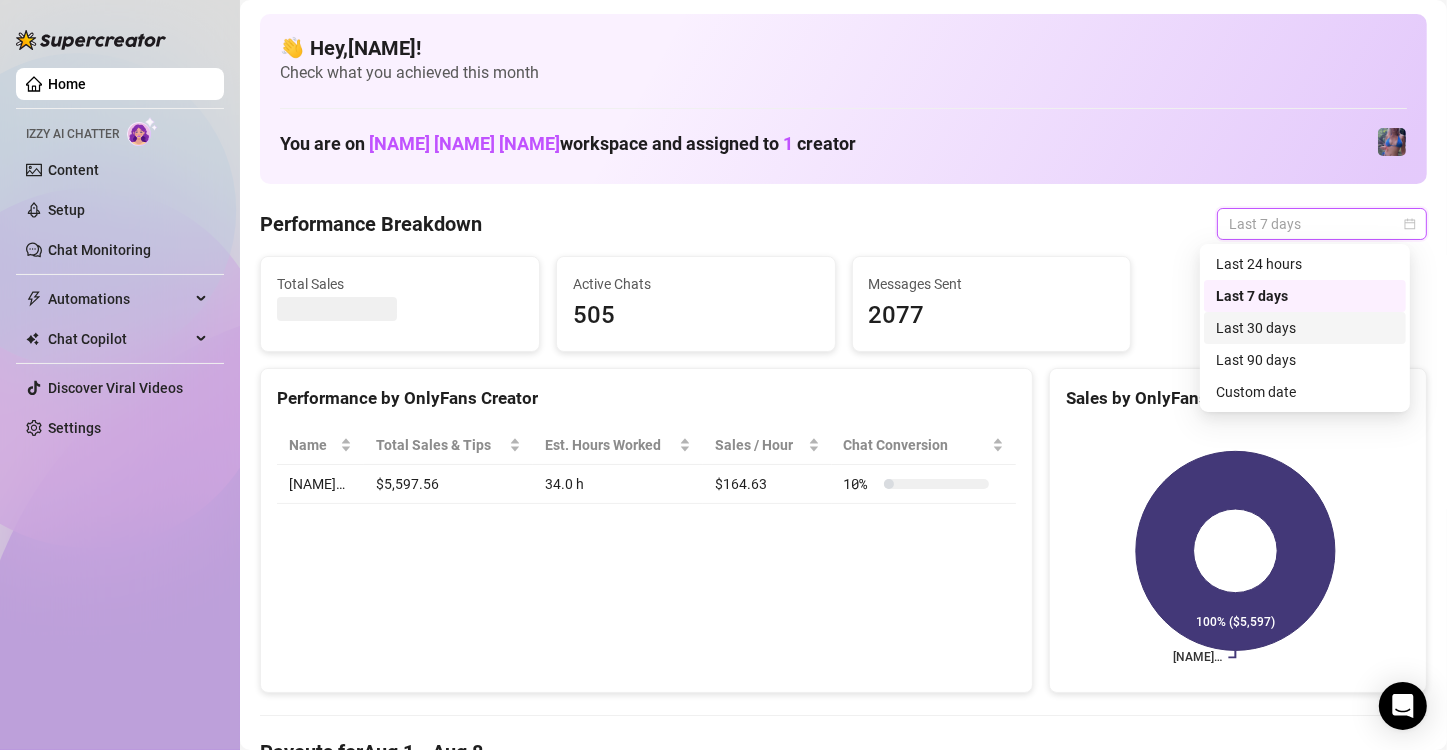 click on "Last 30 days" at bounding box center [1305, 328] 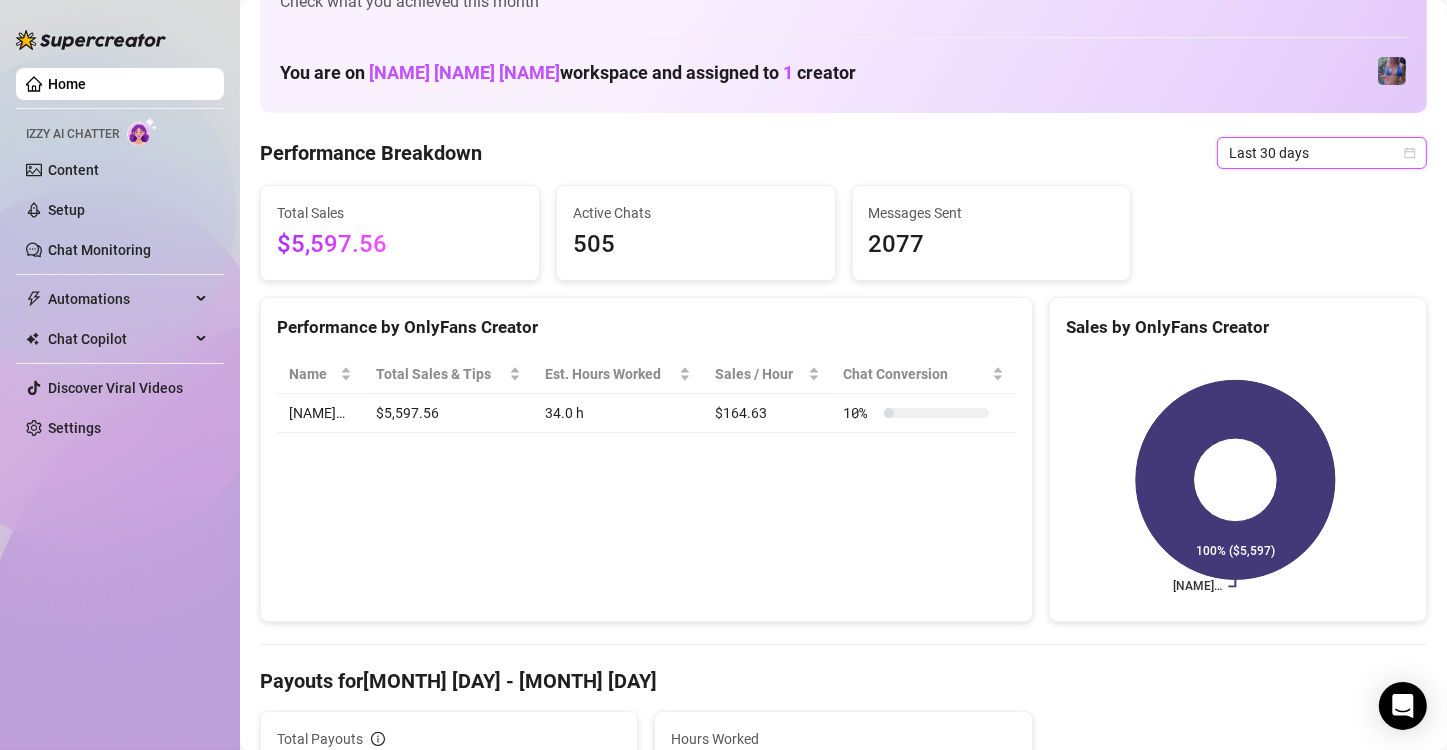 scroll, scrollTop: 0, scrollLeft: 0, axis: both 